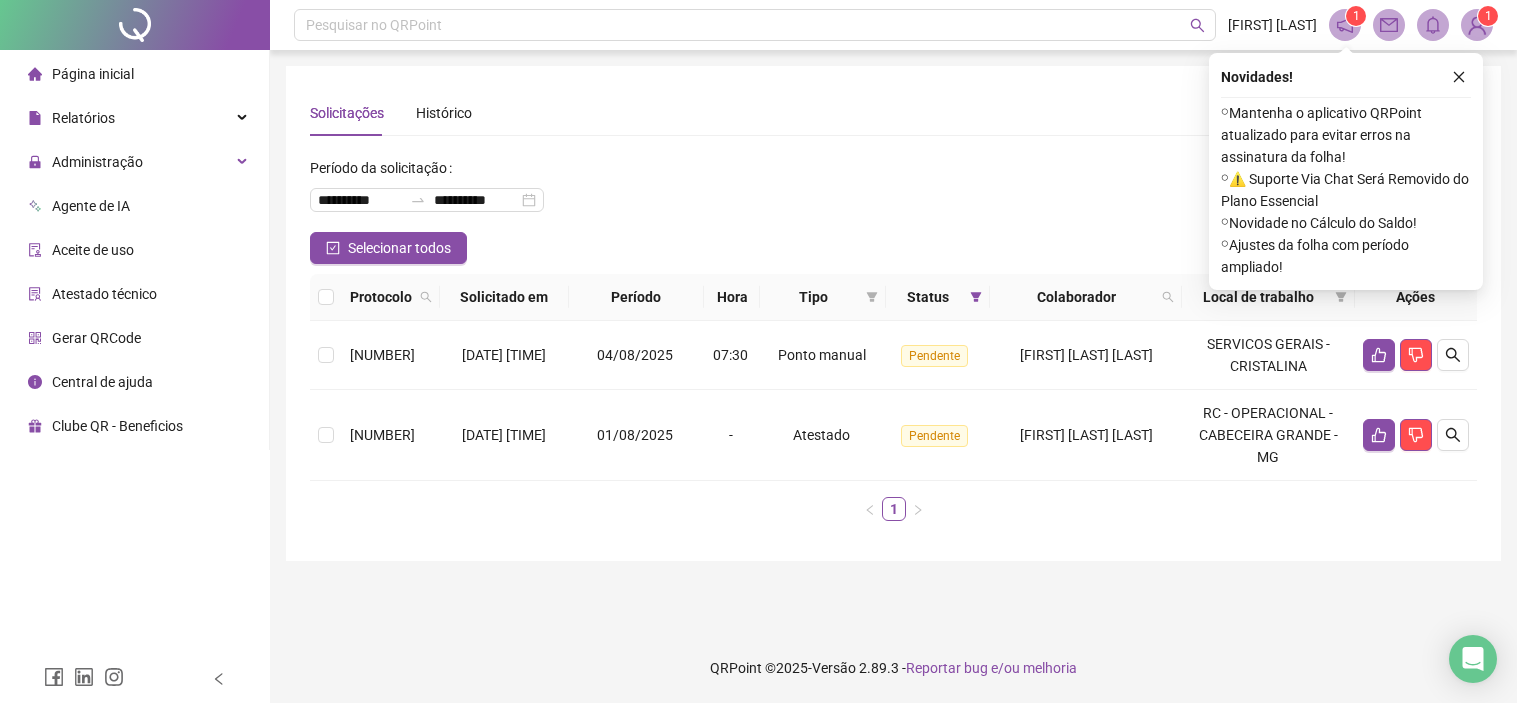 scroll, scrollTop: 0, scrollLeft: 0, axis: both 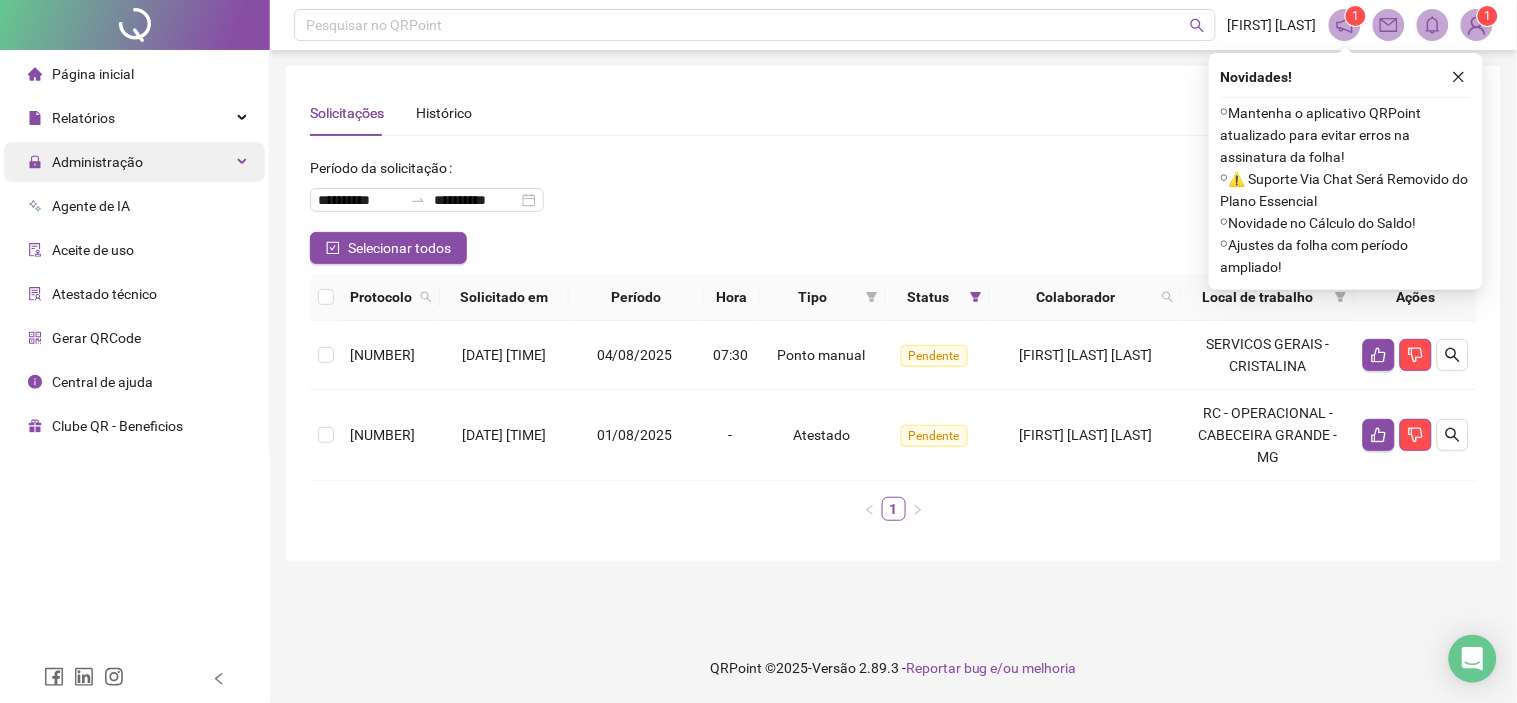 click on "Administração" at bounding box center [97, 162] 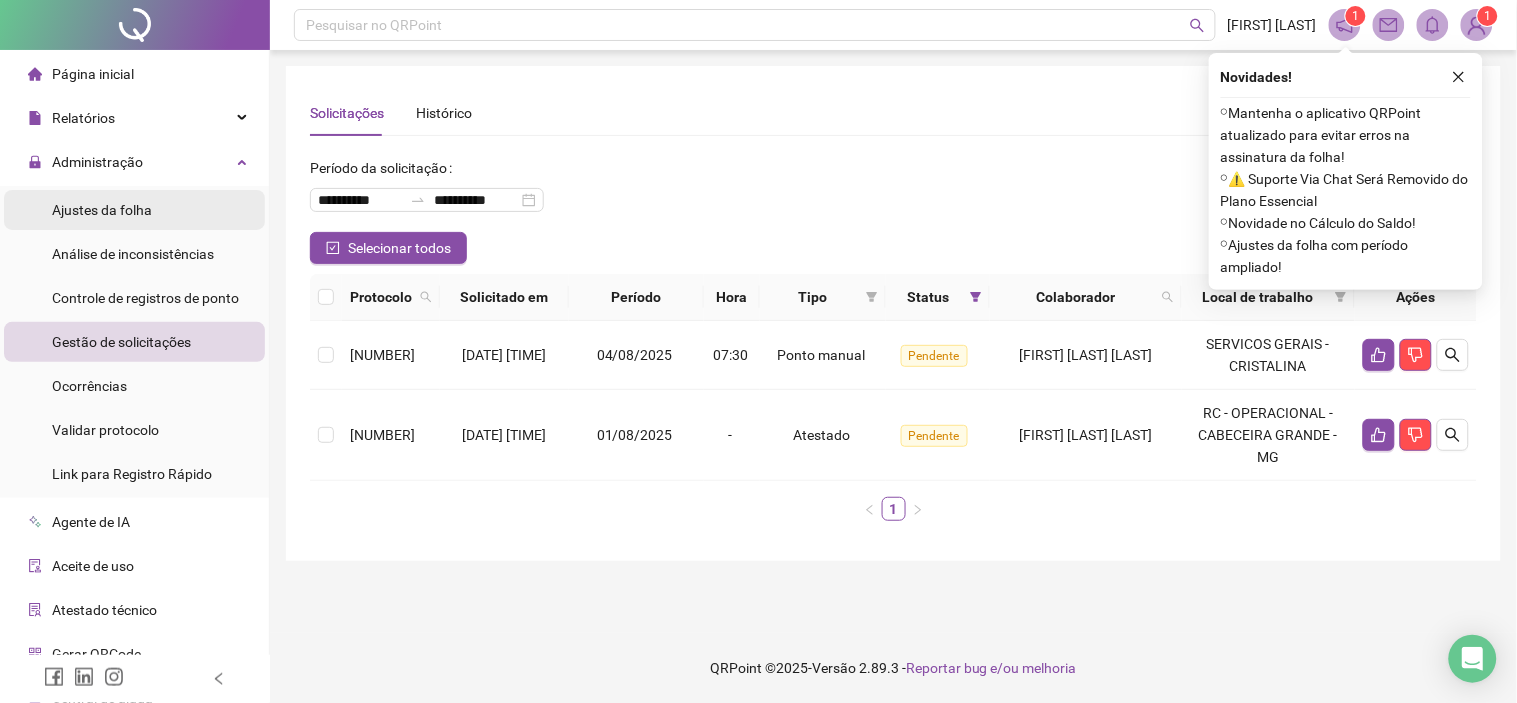 click on "Ajustes da folha" at bounding box center [102, 210] 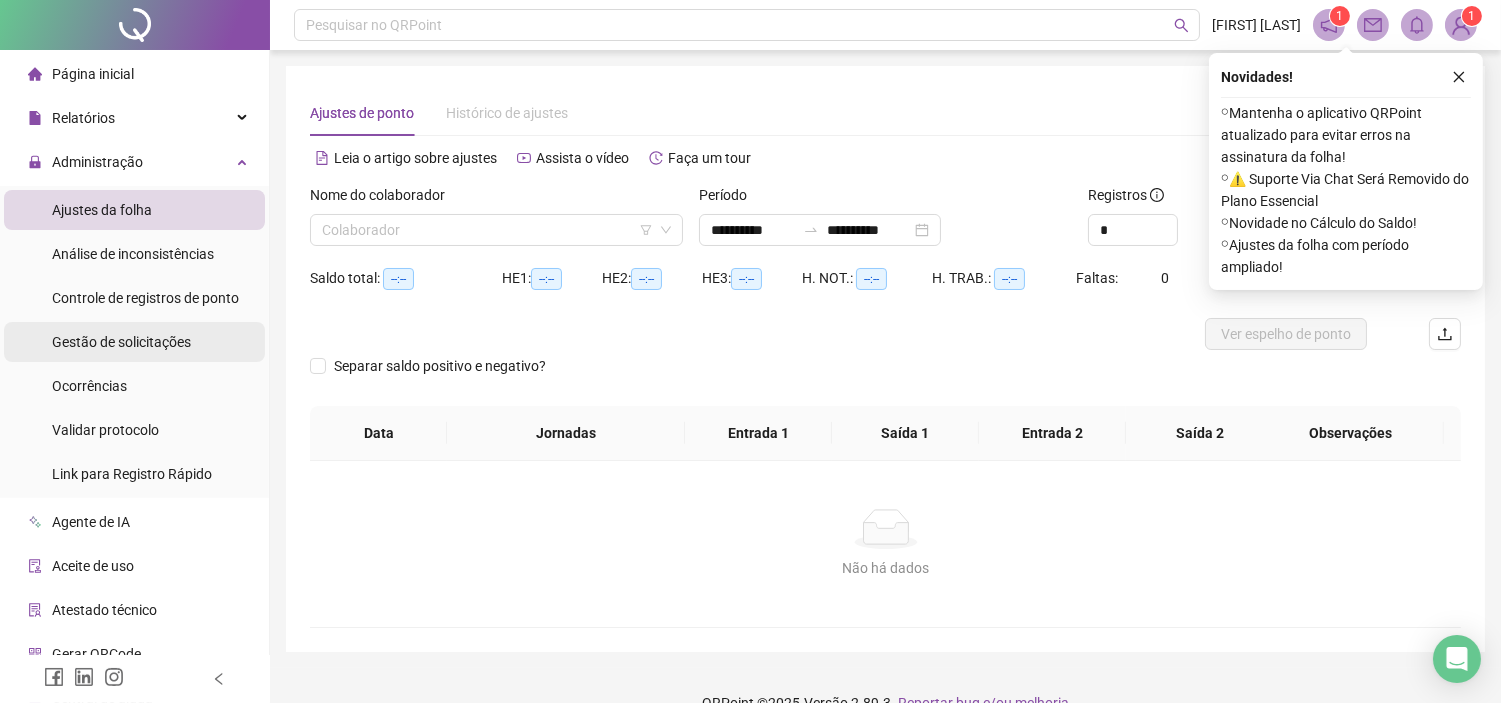 click on "Gestão de solicitações" at bounding box center [121, 342] 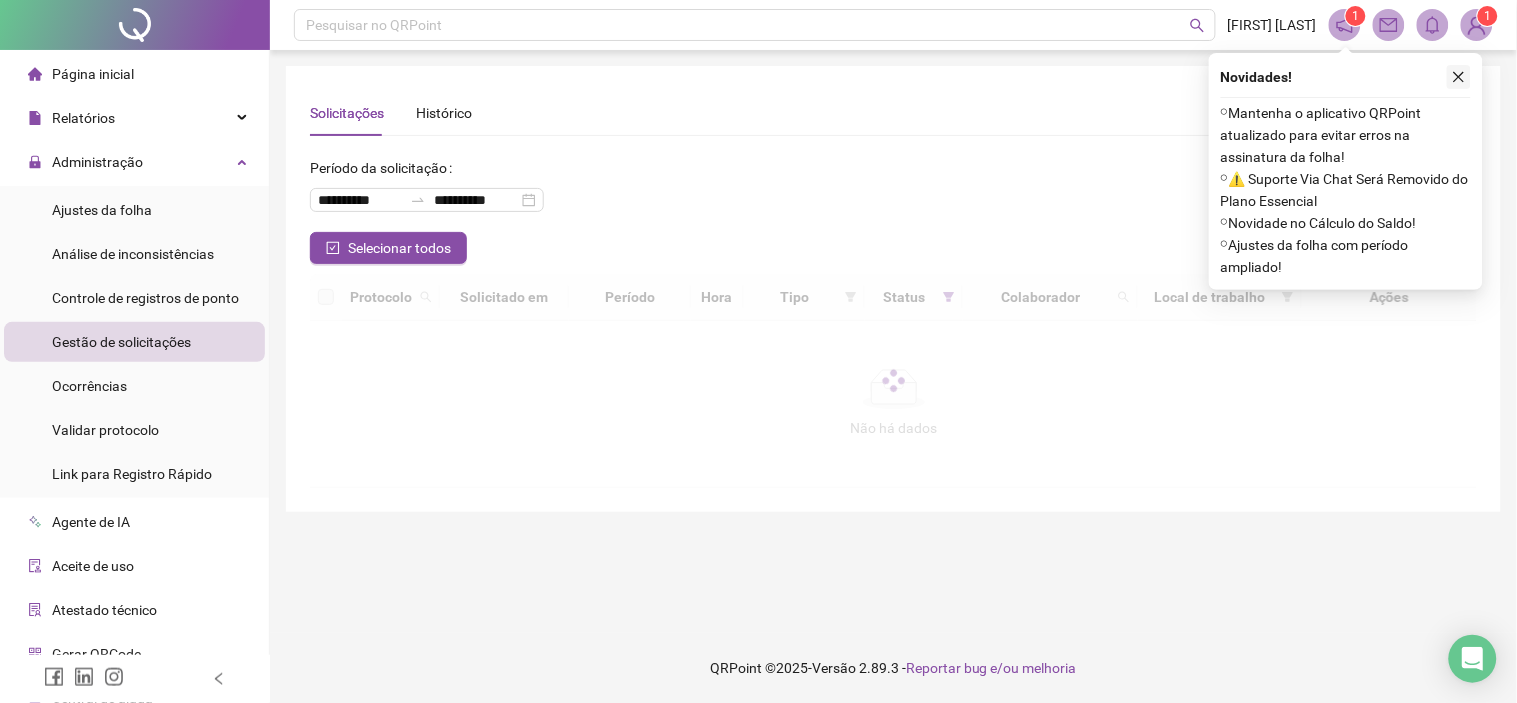 click 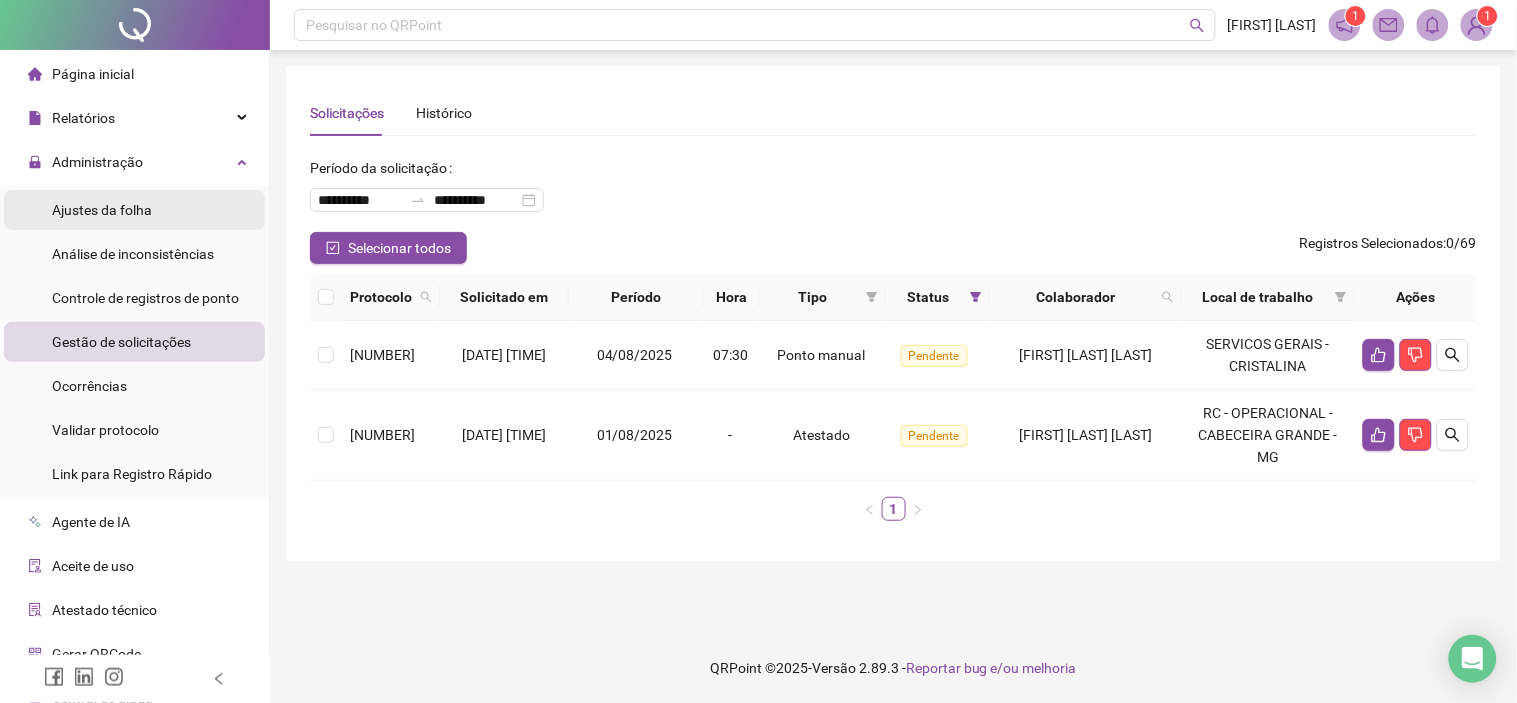 click on "Ajustes da folha" at bounding box center (102, 210) 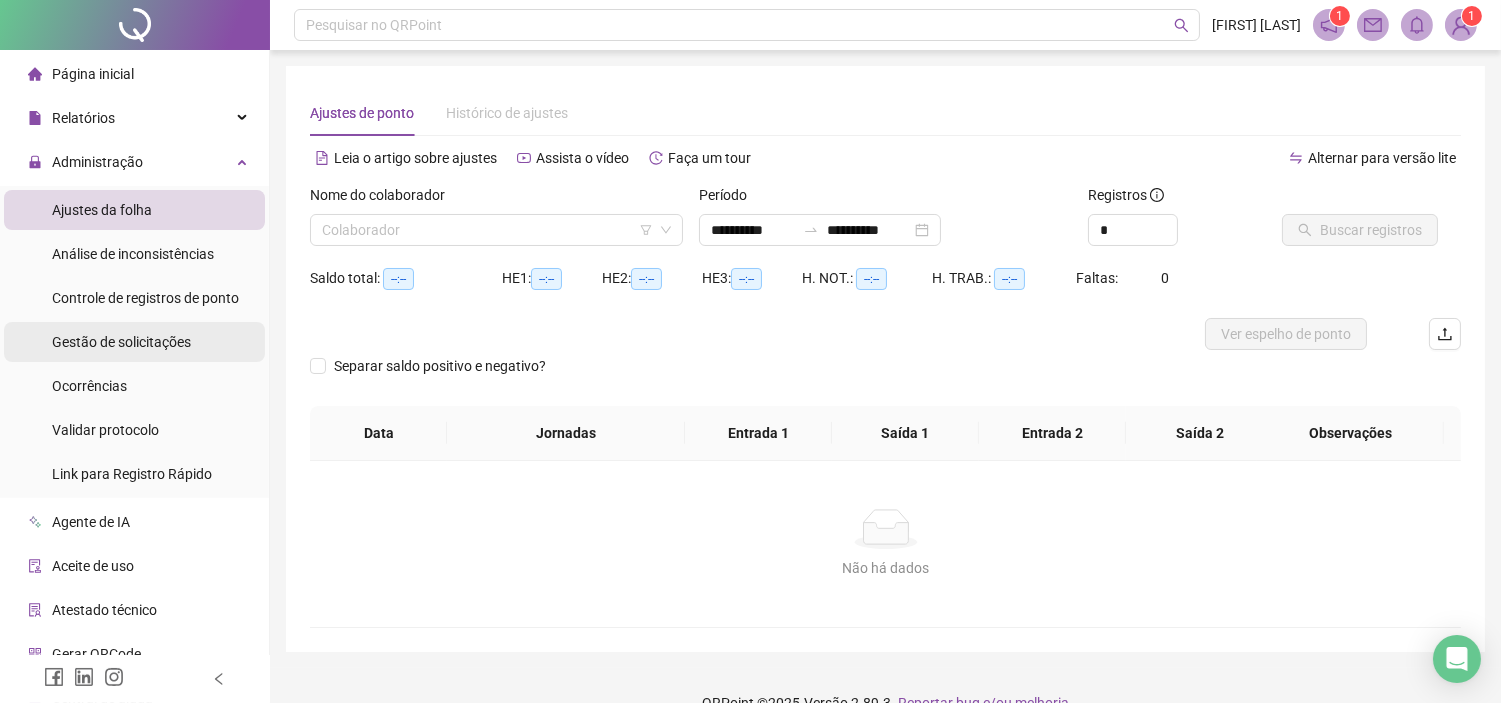 click on "Gestão de solicitações" at bounding box center (121, 342) 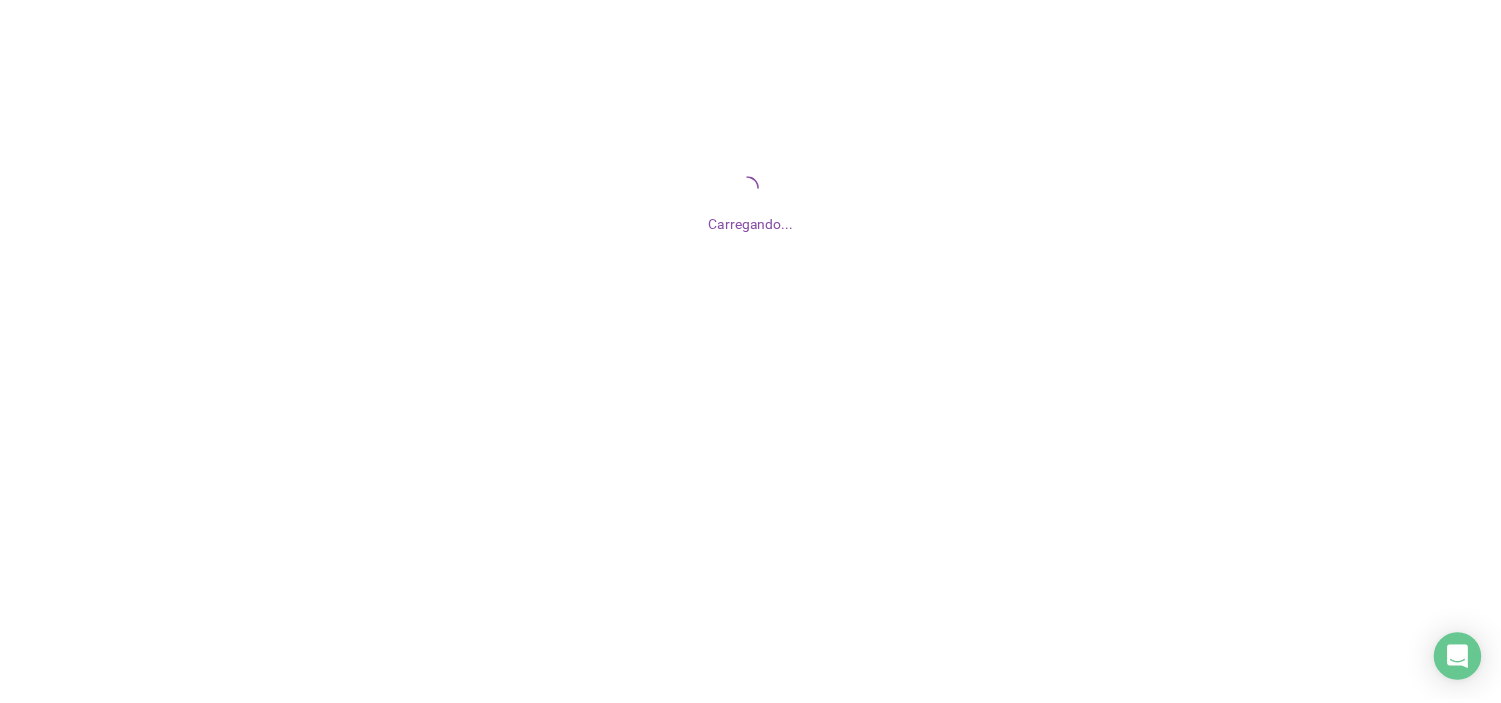 scroll, scrollTop: 0, scrollLeft: 0, axis: both 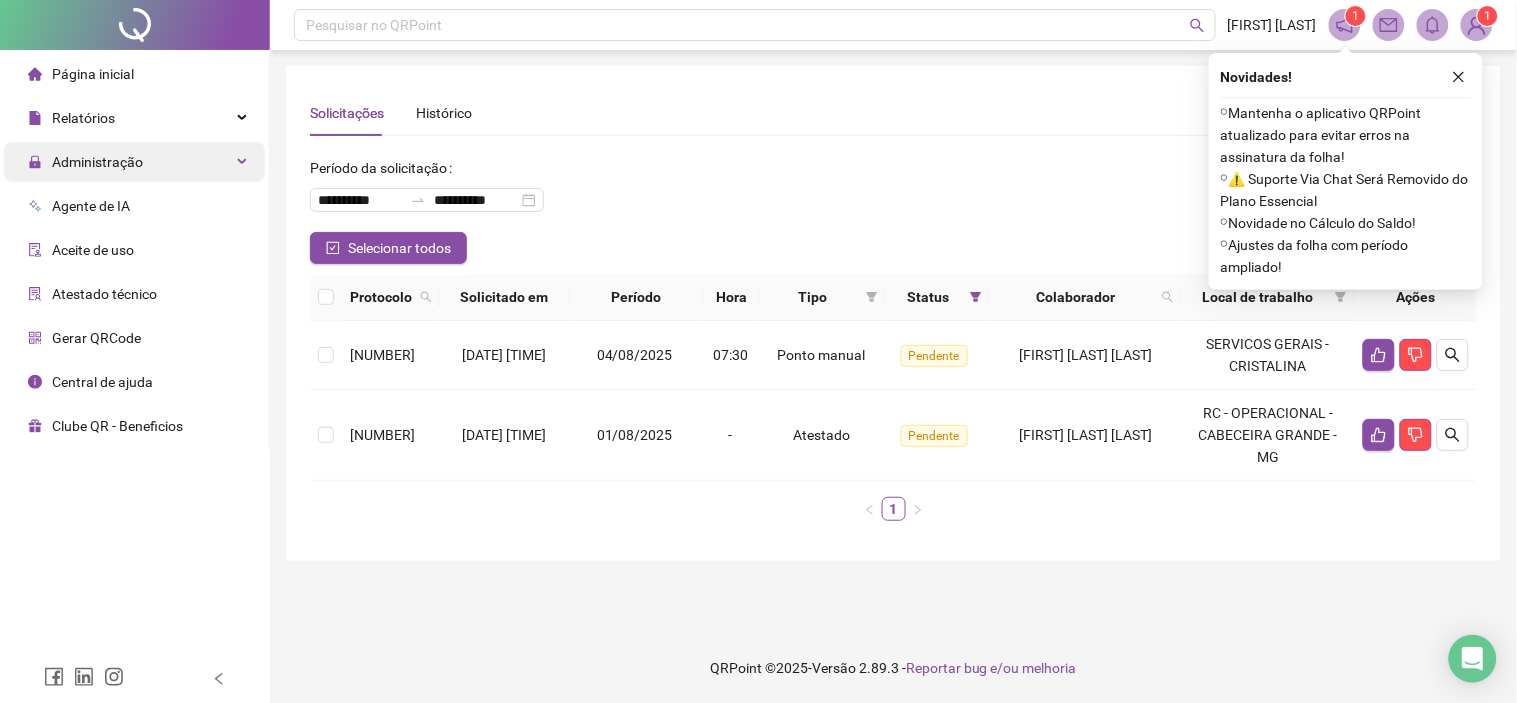 click on "Administração" at bounding box center (97, 162) 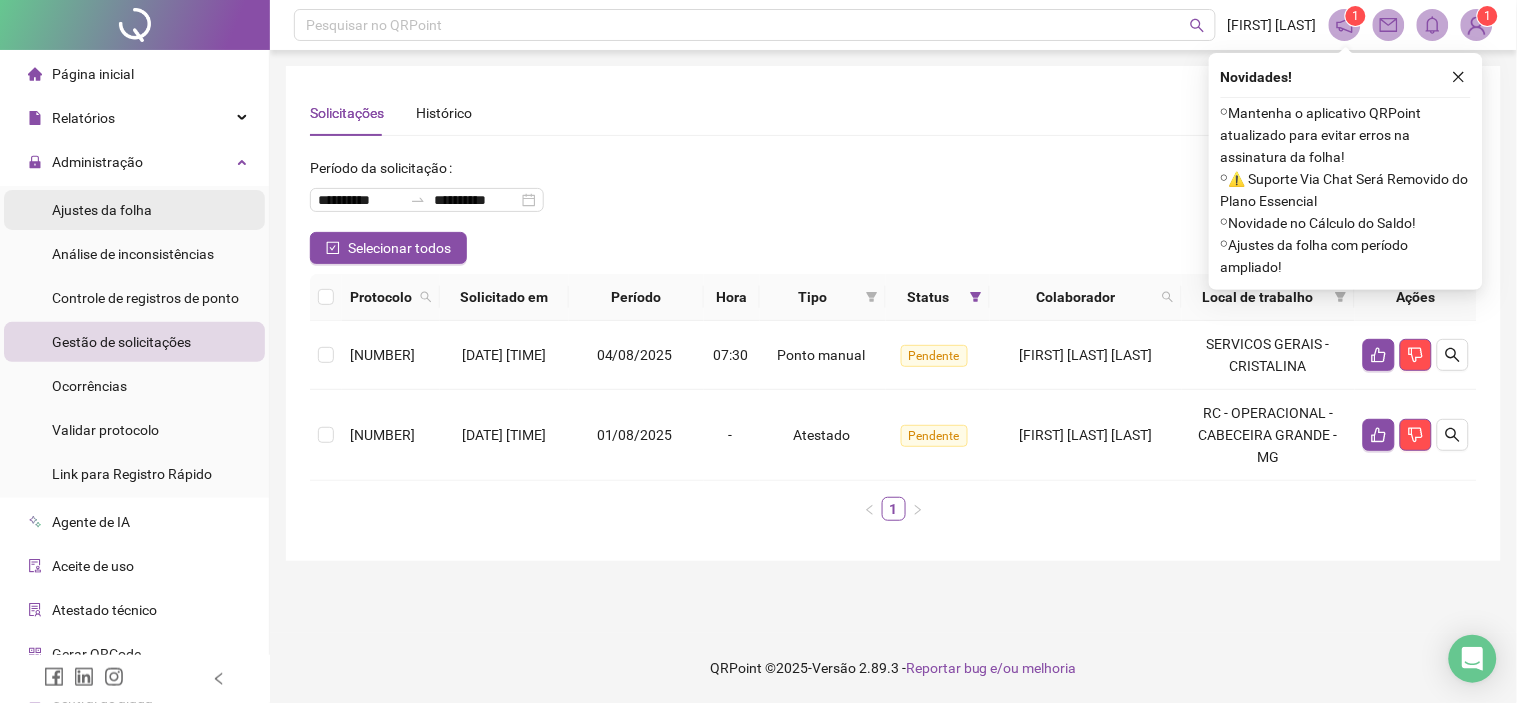 click on "Ajustes da folha" at bounding box center (102, 210) 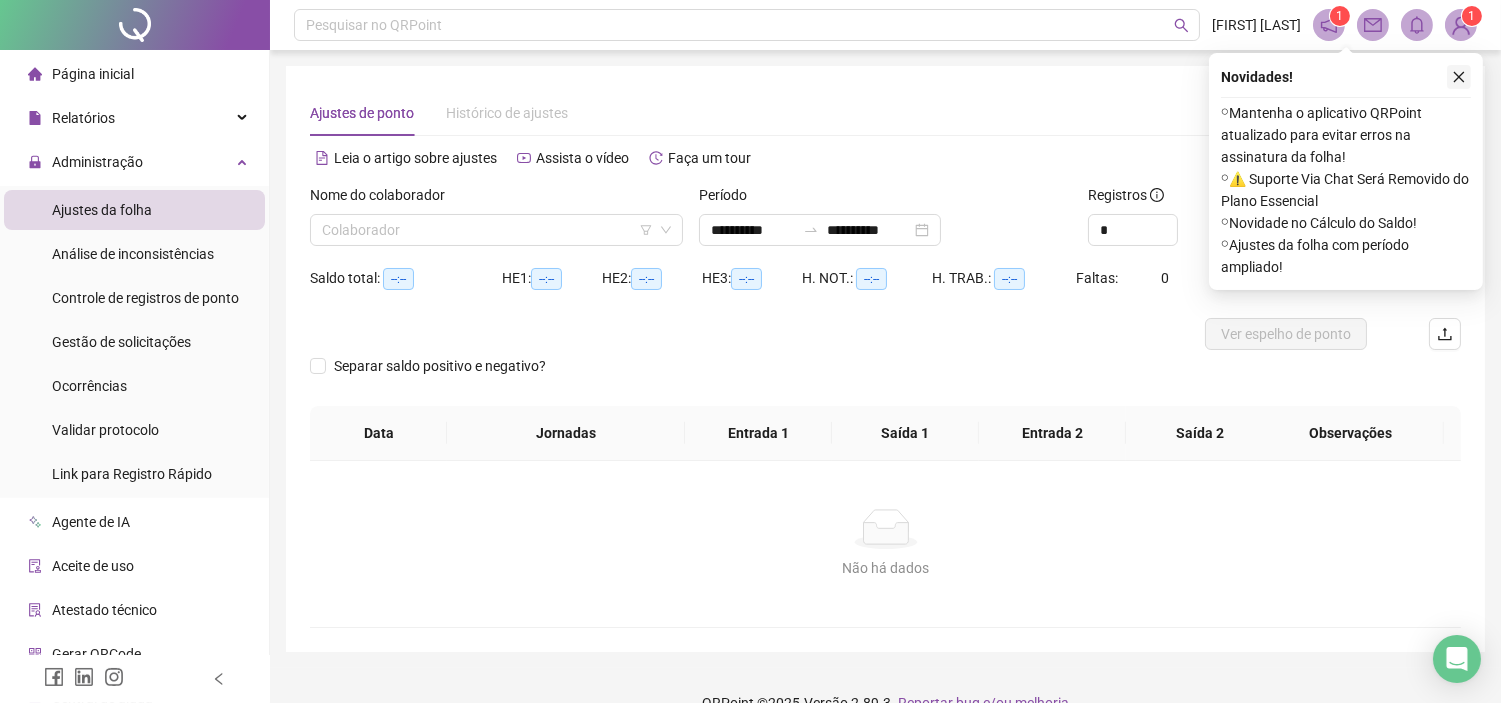 click 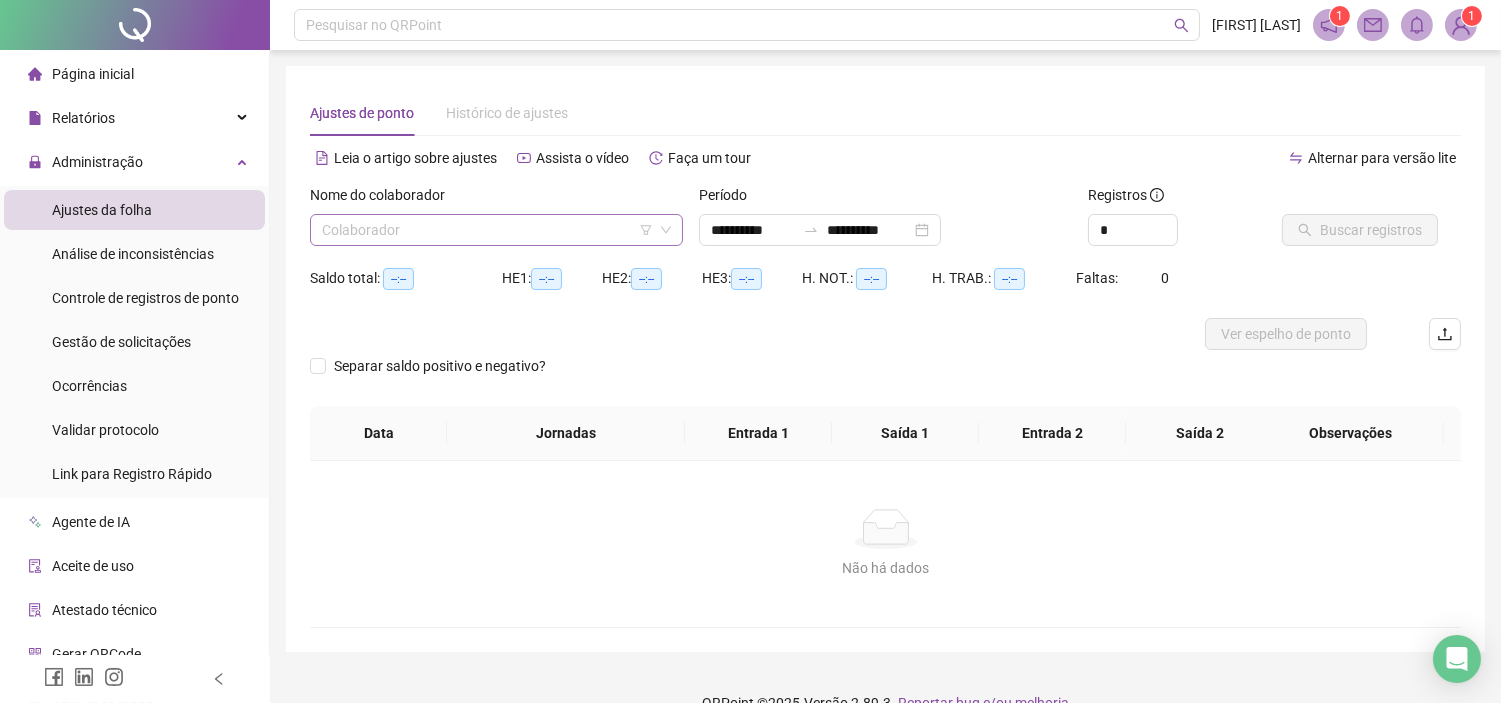 click at bounding box center (487, 230) 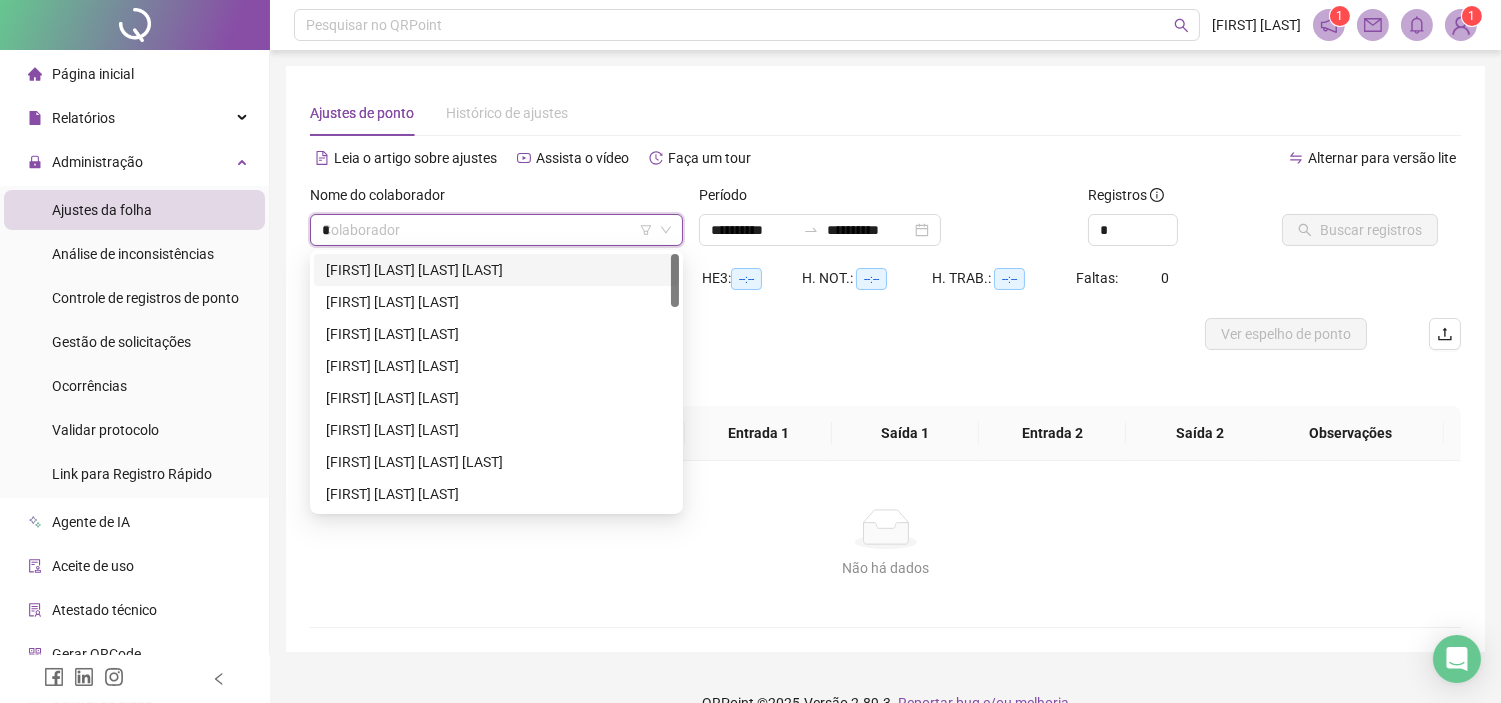 type on "**" 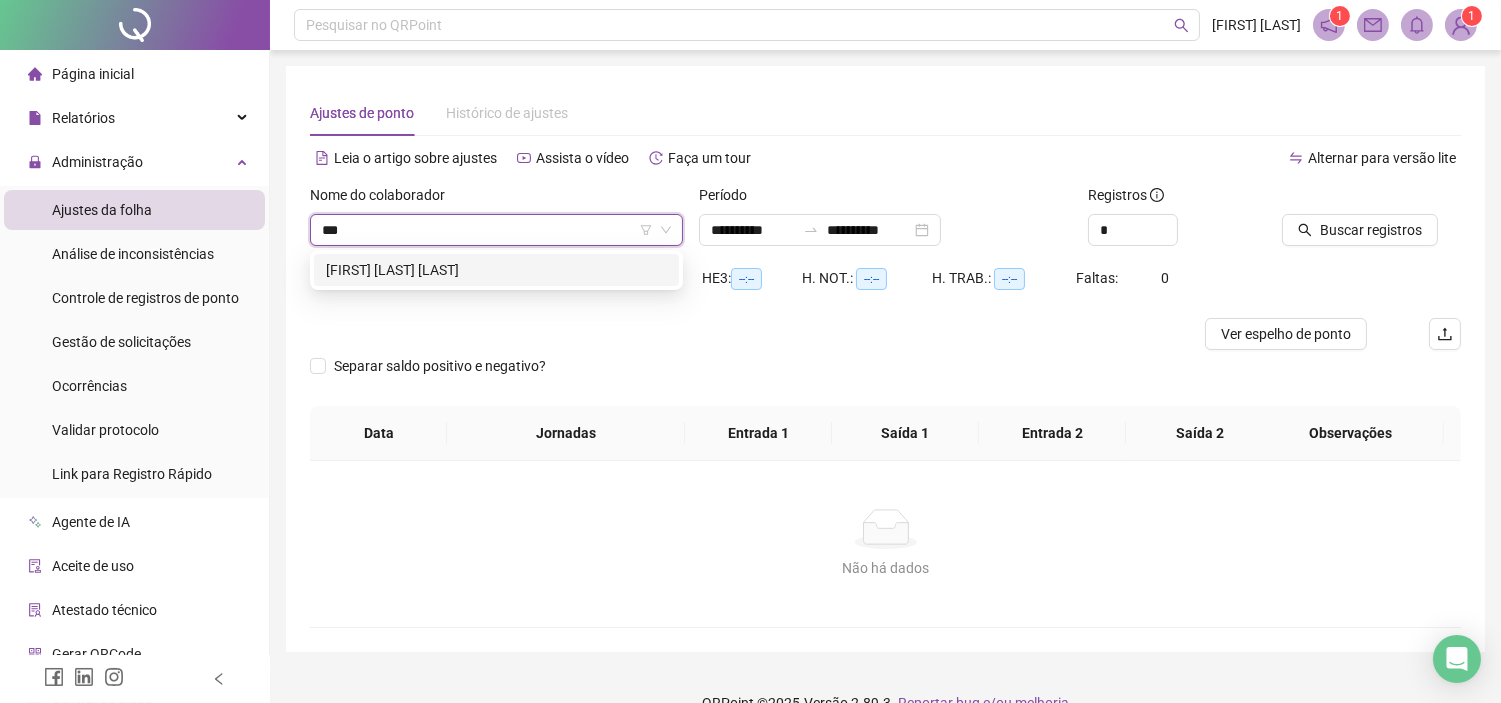 type on "****" 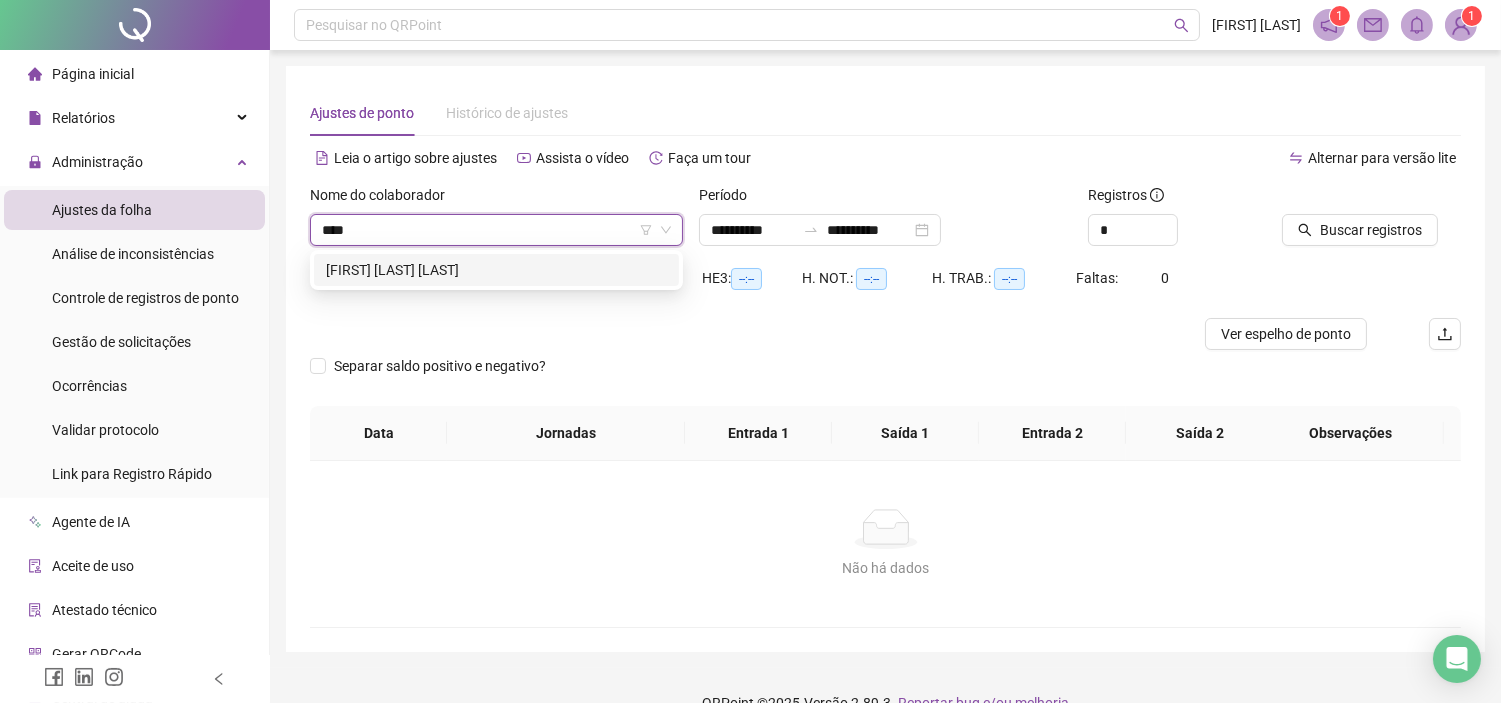 click on "YSLA DA SILVA BARBOSA" at bounding box center [496, 270] 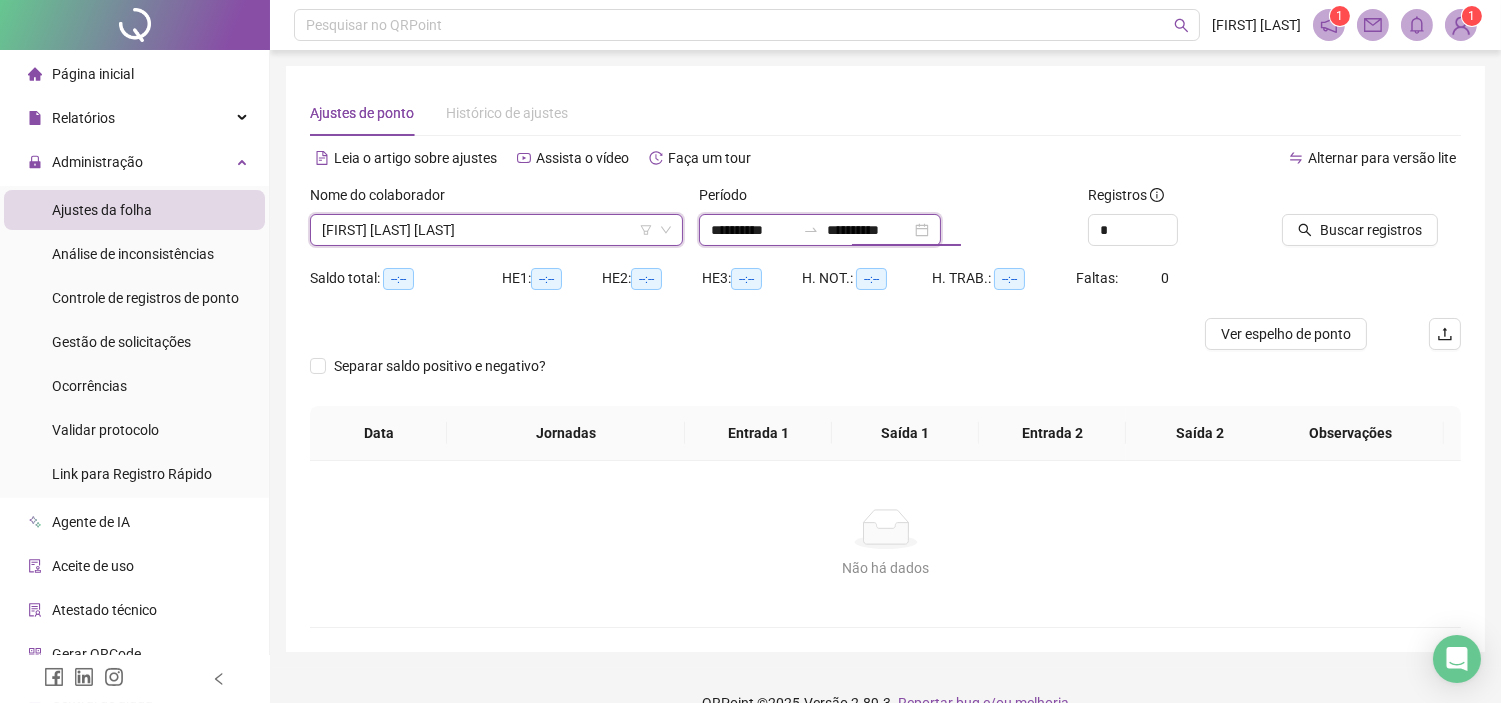 drag, startPoint x: 956, startPoint y: 224, endPoint x: 968, endPoint y: 226, distance: 12.165525 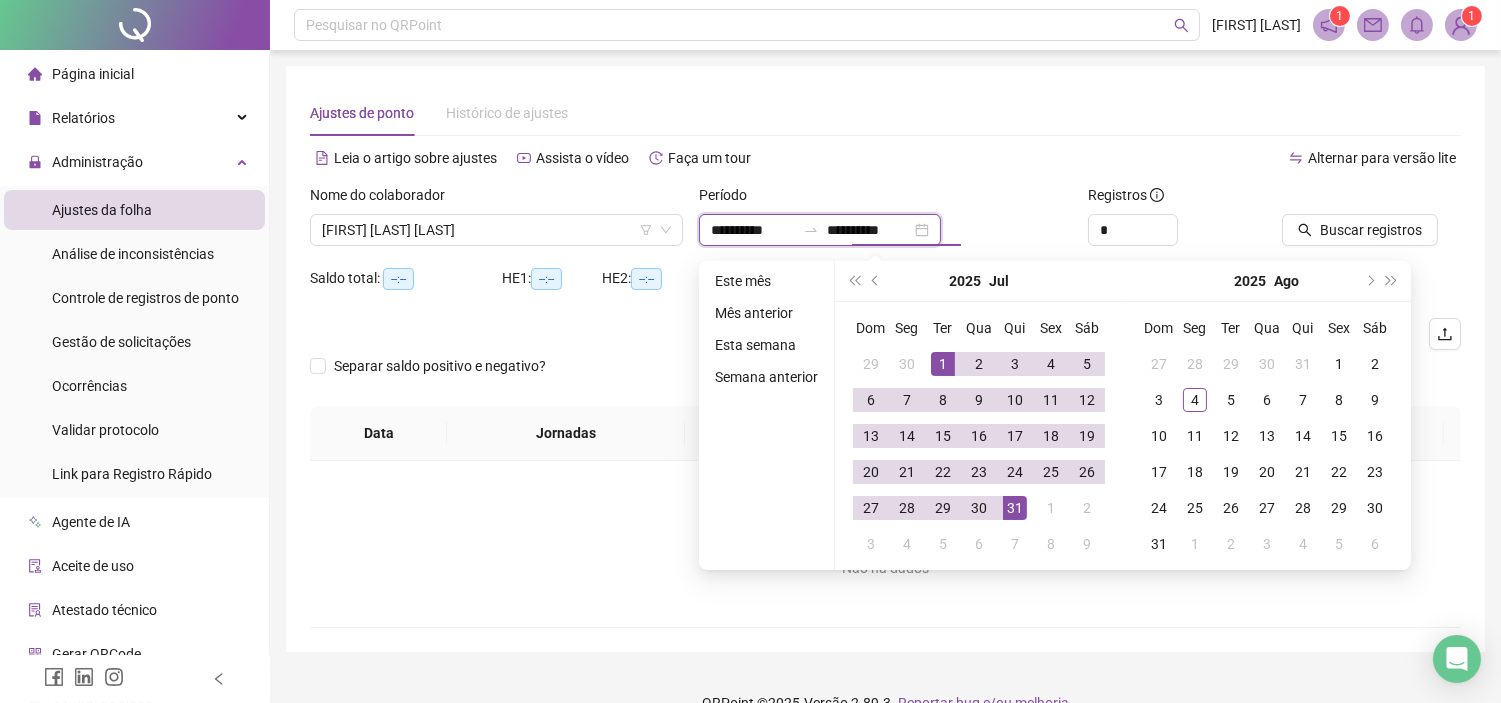 click on "**********" at bounding box center [820, 230] 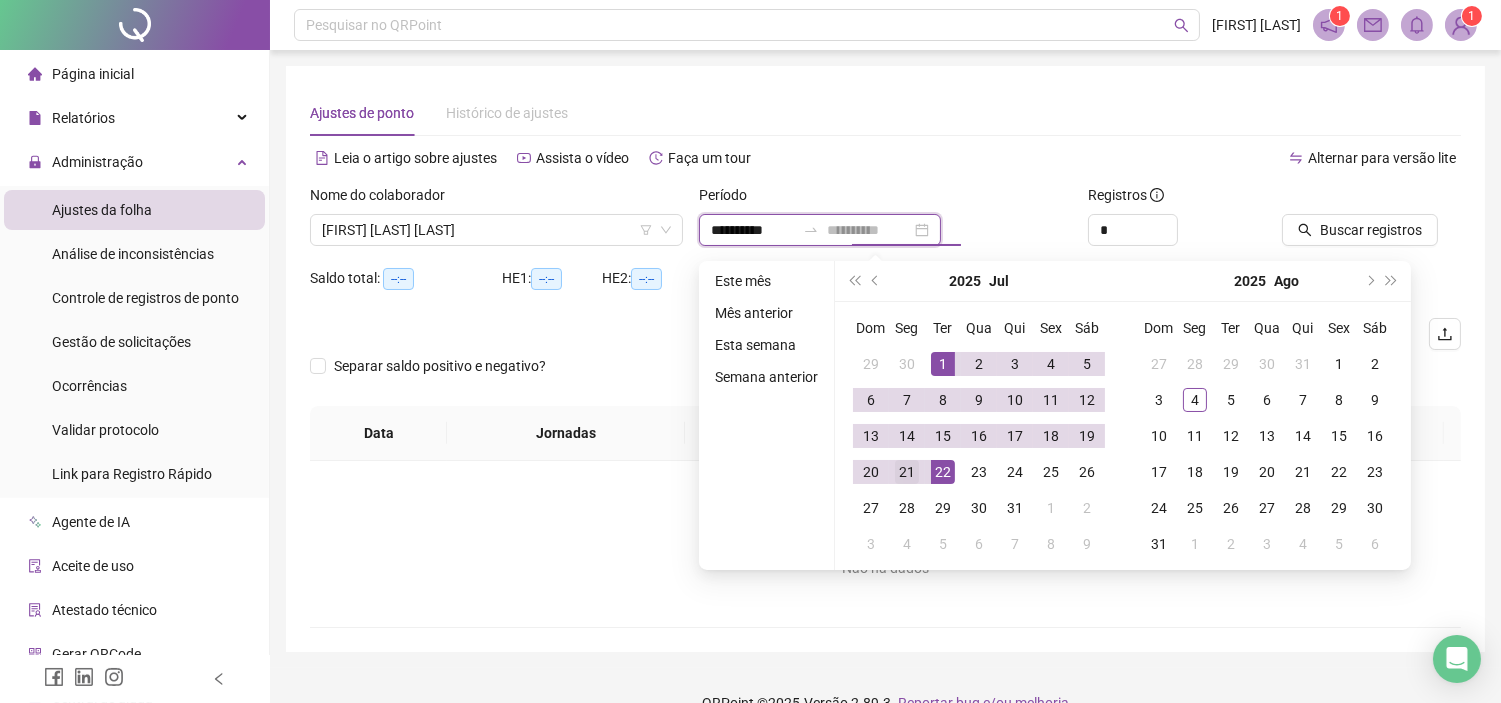 type on "**********" 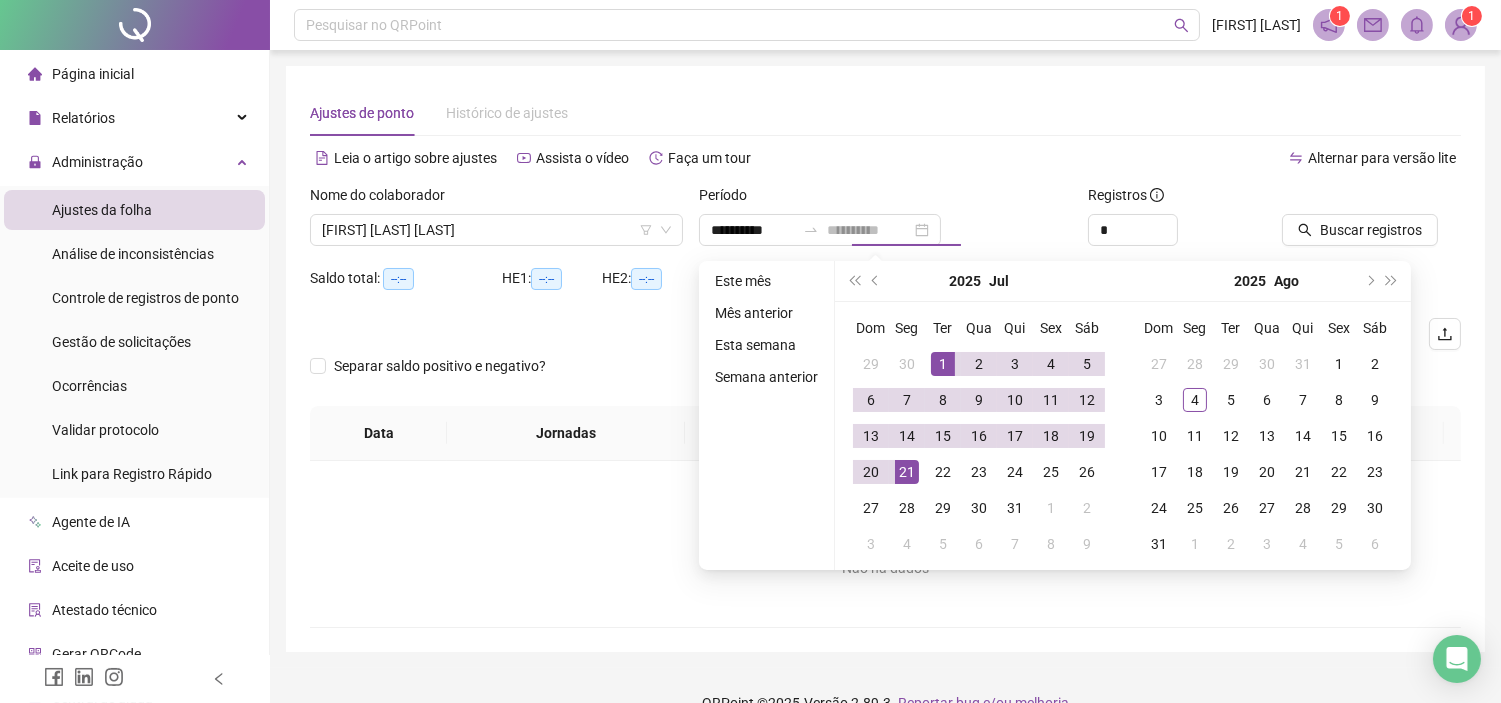 click on "21" at bounding box center [907, 472] 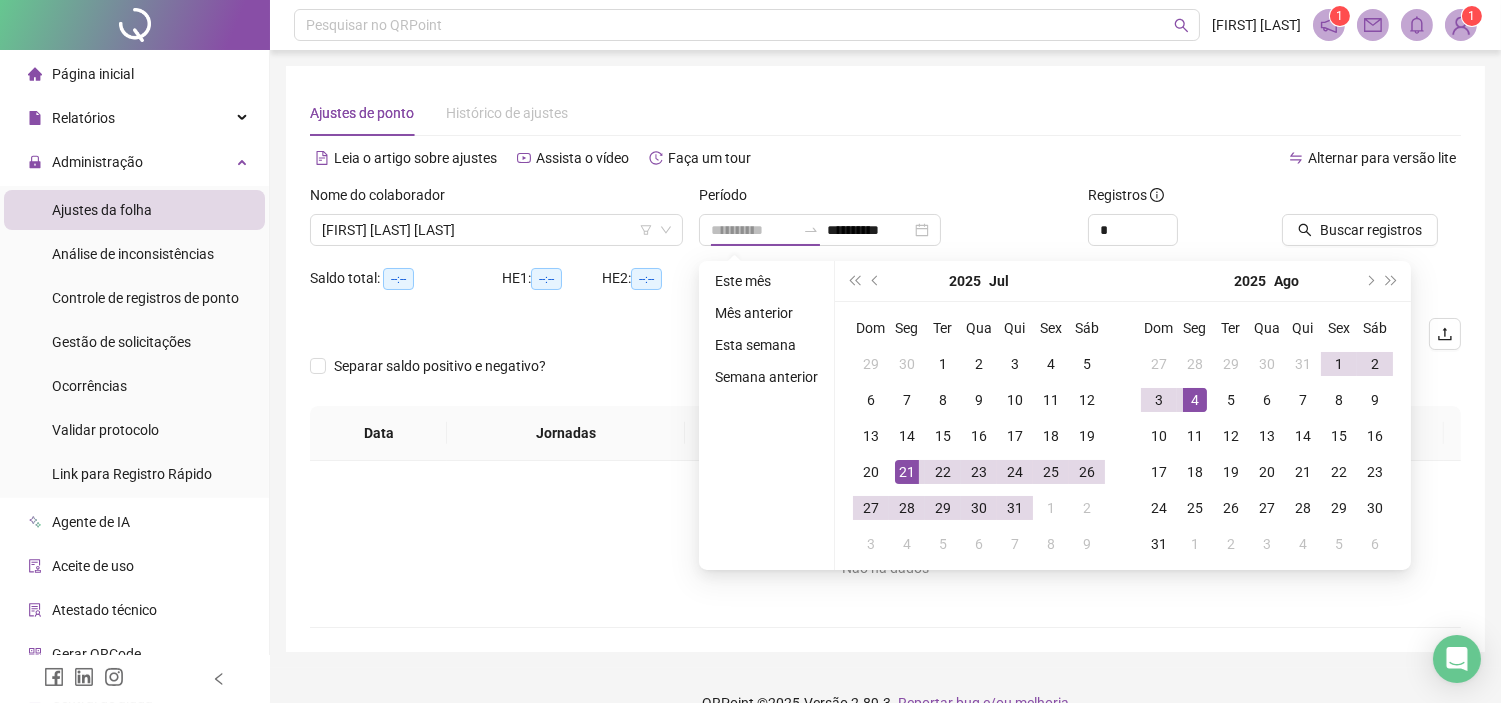click on "4" at bounding box center [1195, 400] 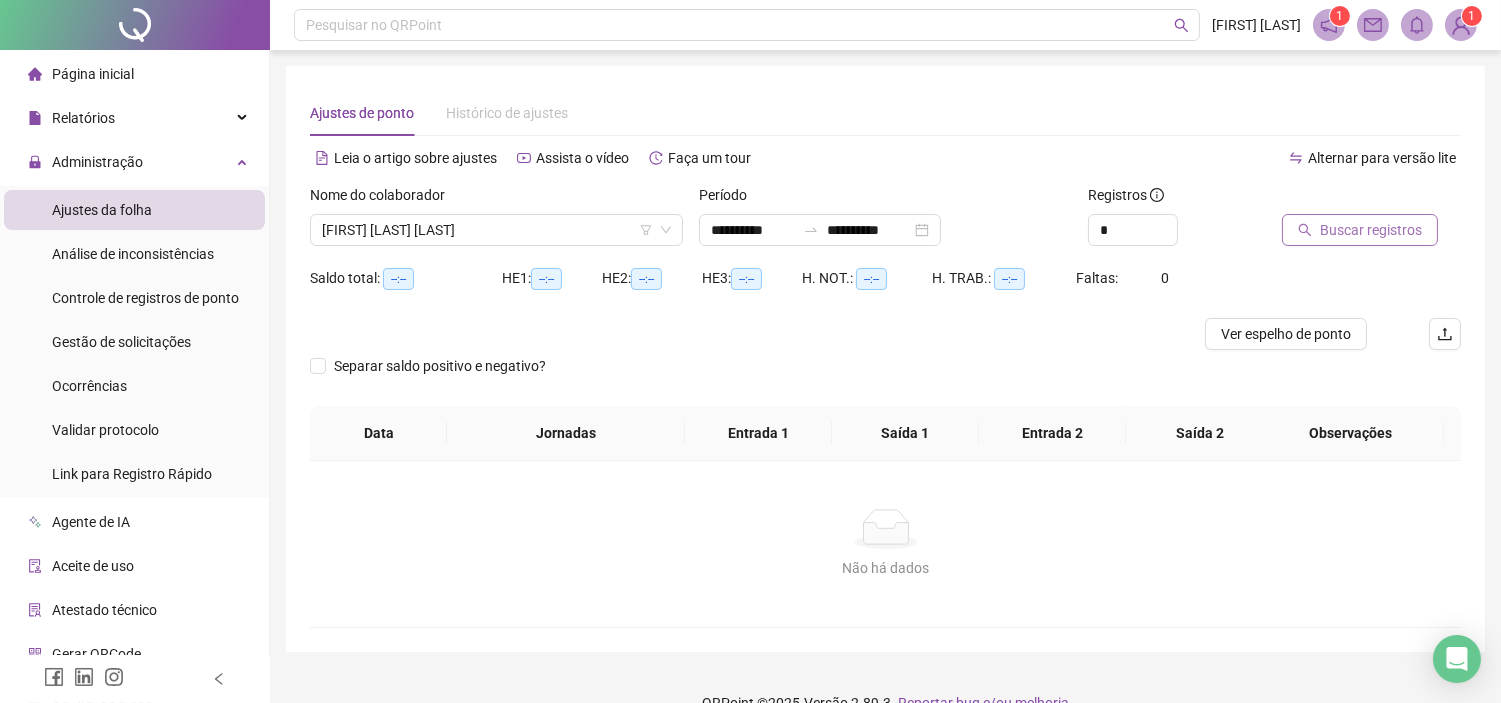 click on "Buscar registros" at bounding box center (1360, 230) 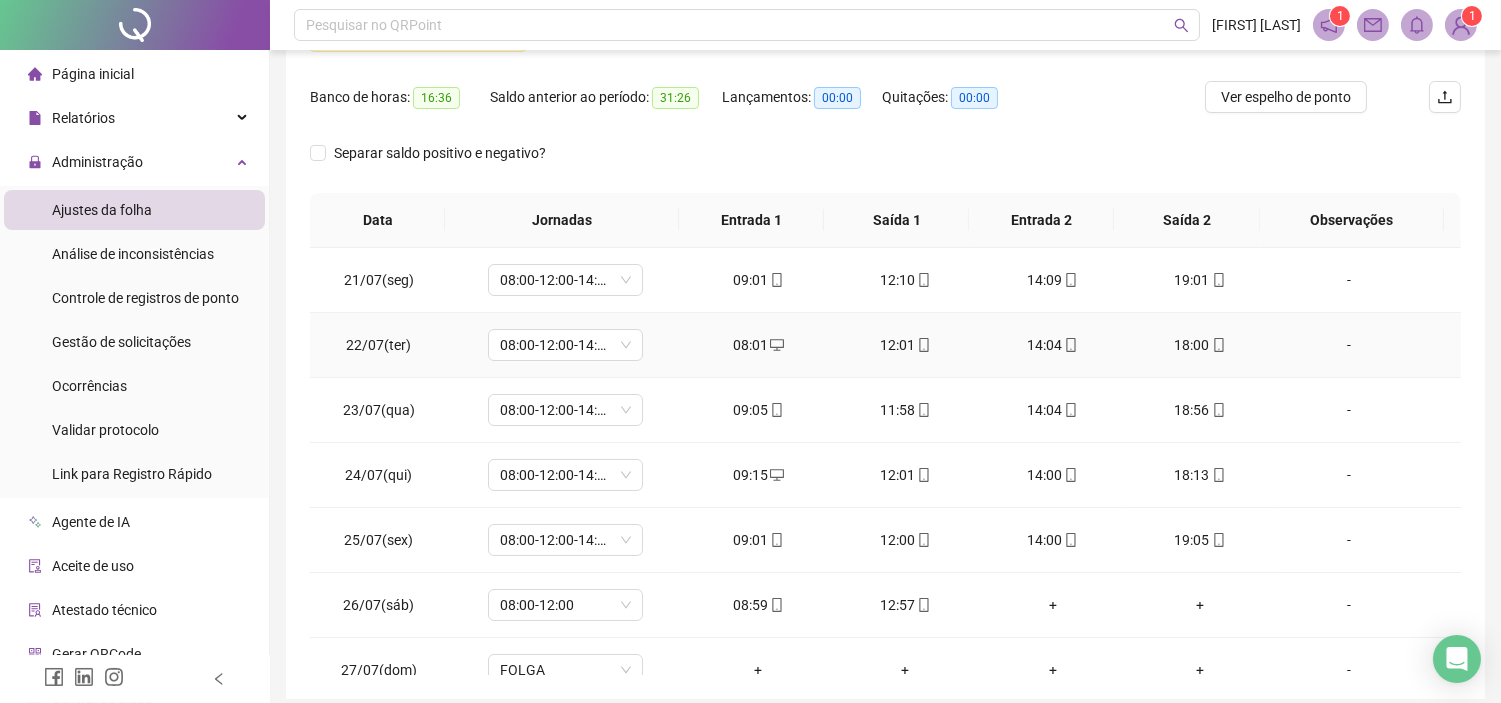 scroll, scrollTop: 333, scrollLeft: 0, axis: vertical 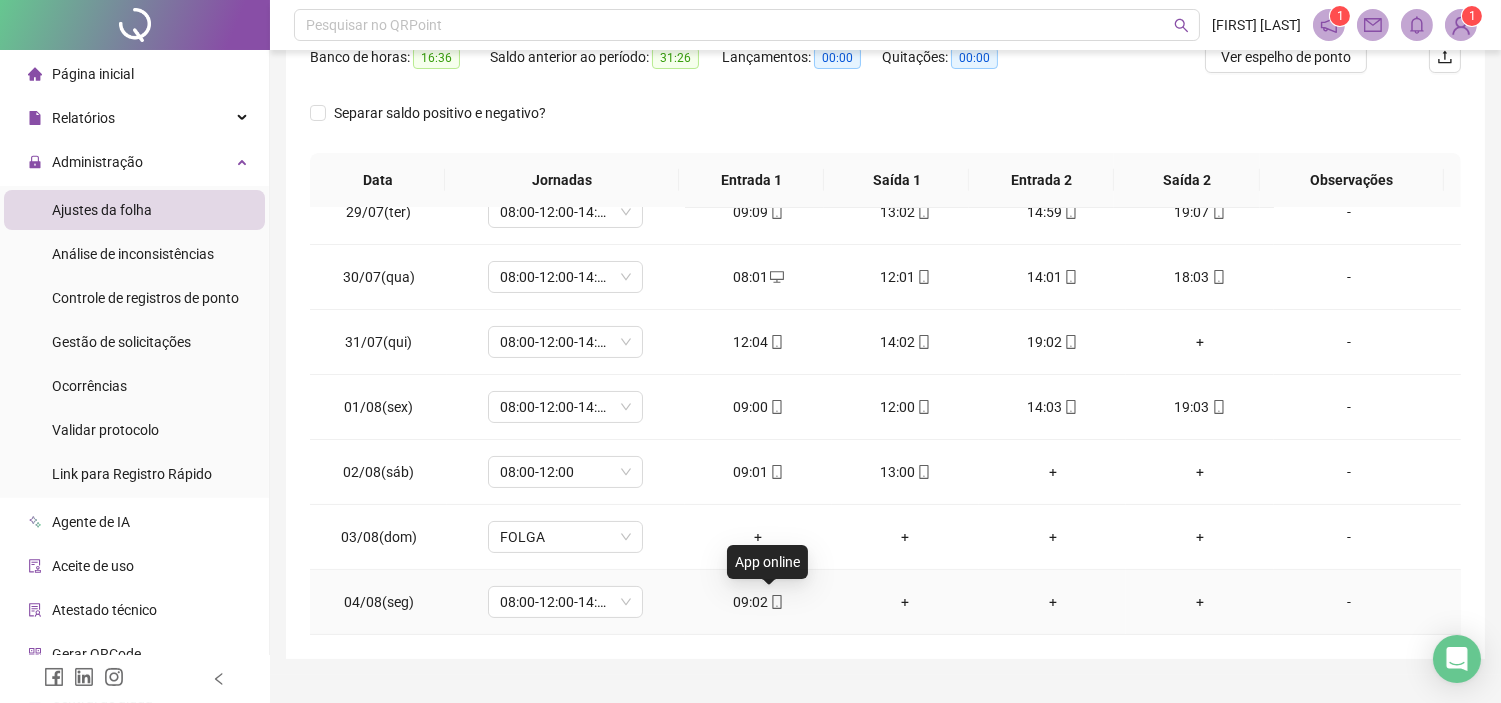 click 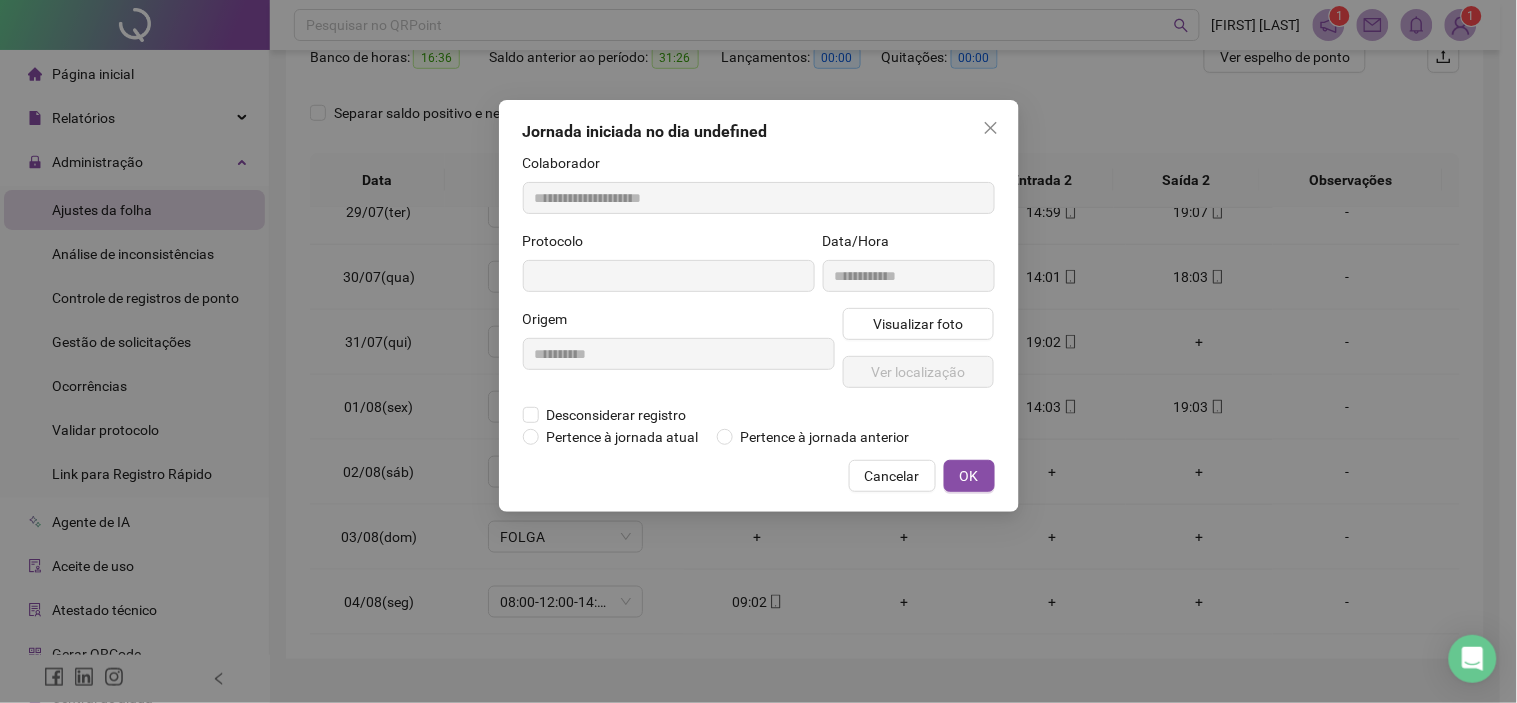 type on "**********" 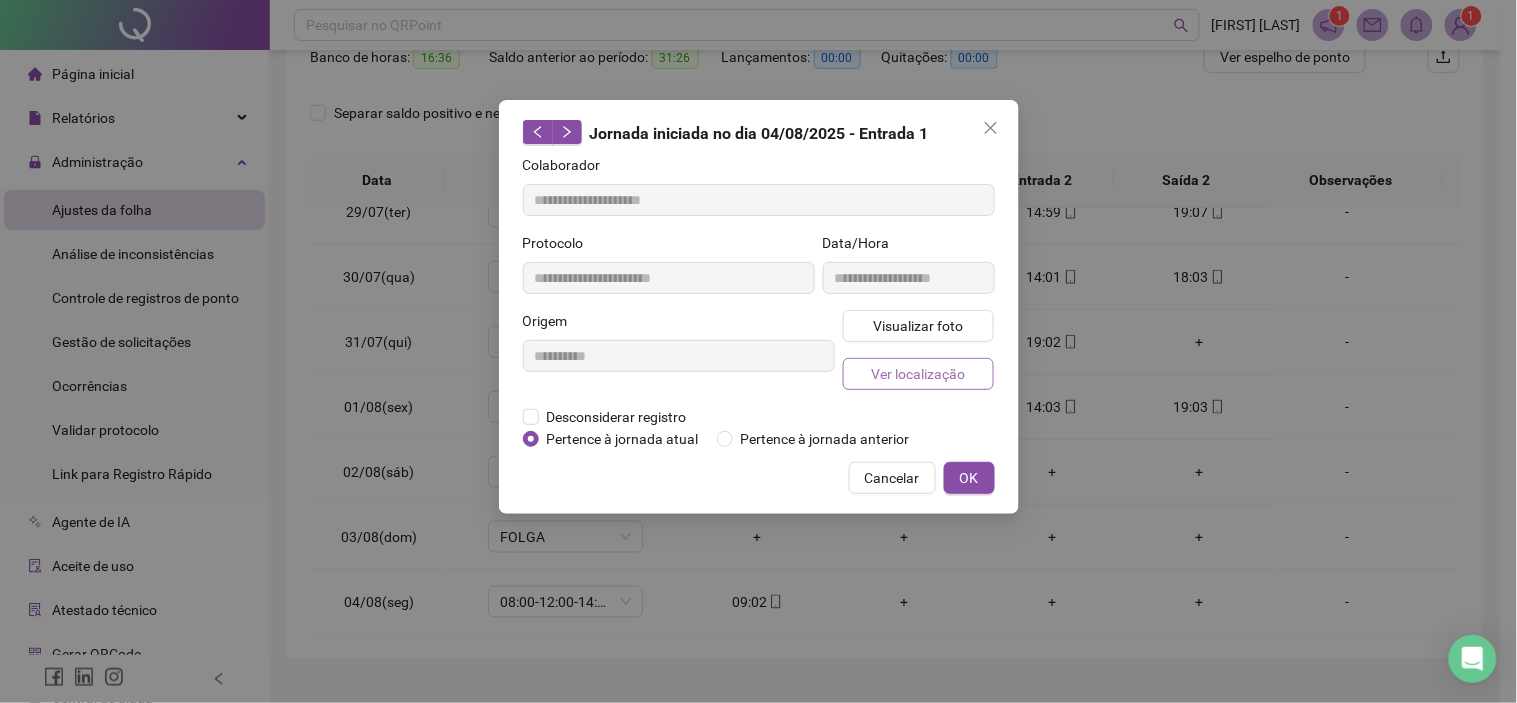 click on "Ver localização" at bounding box center (918, 374) 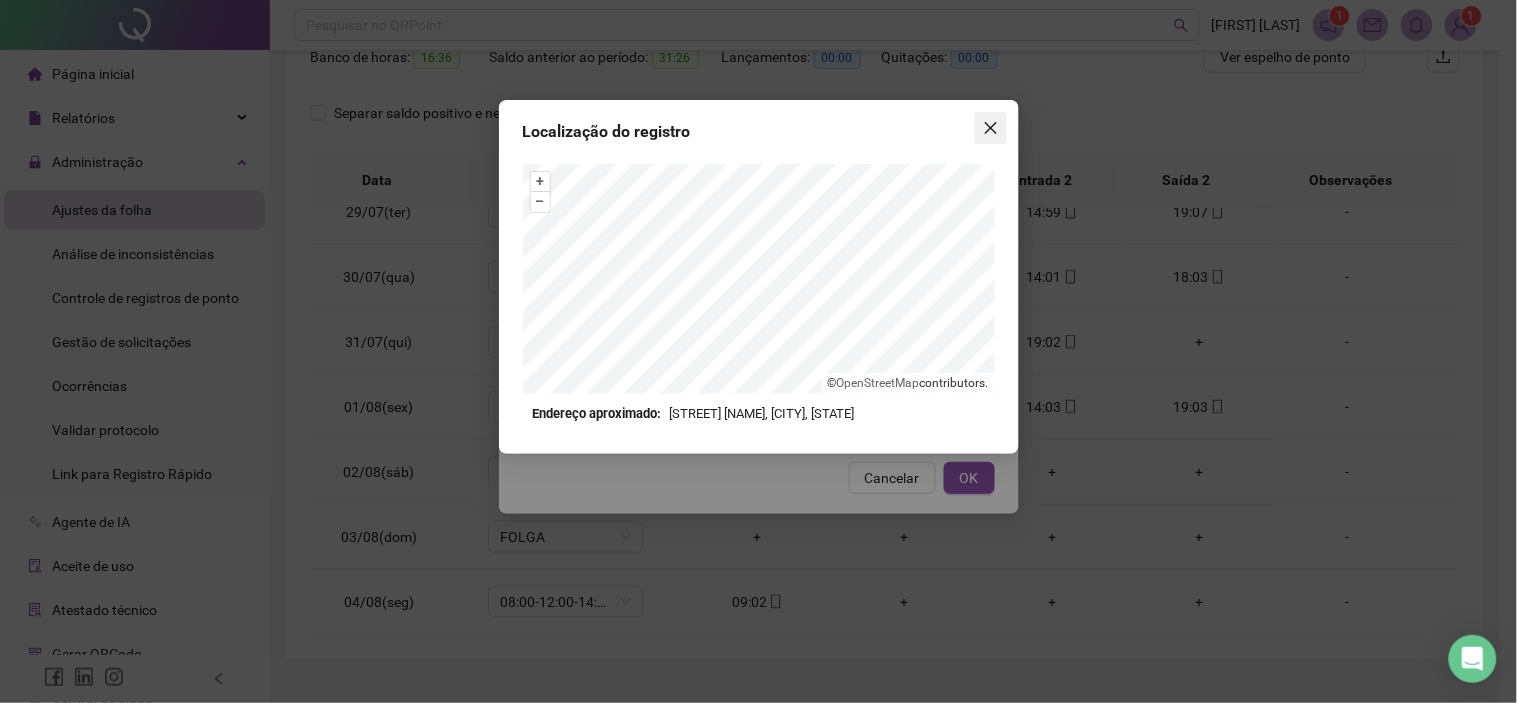 click 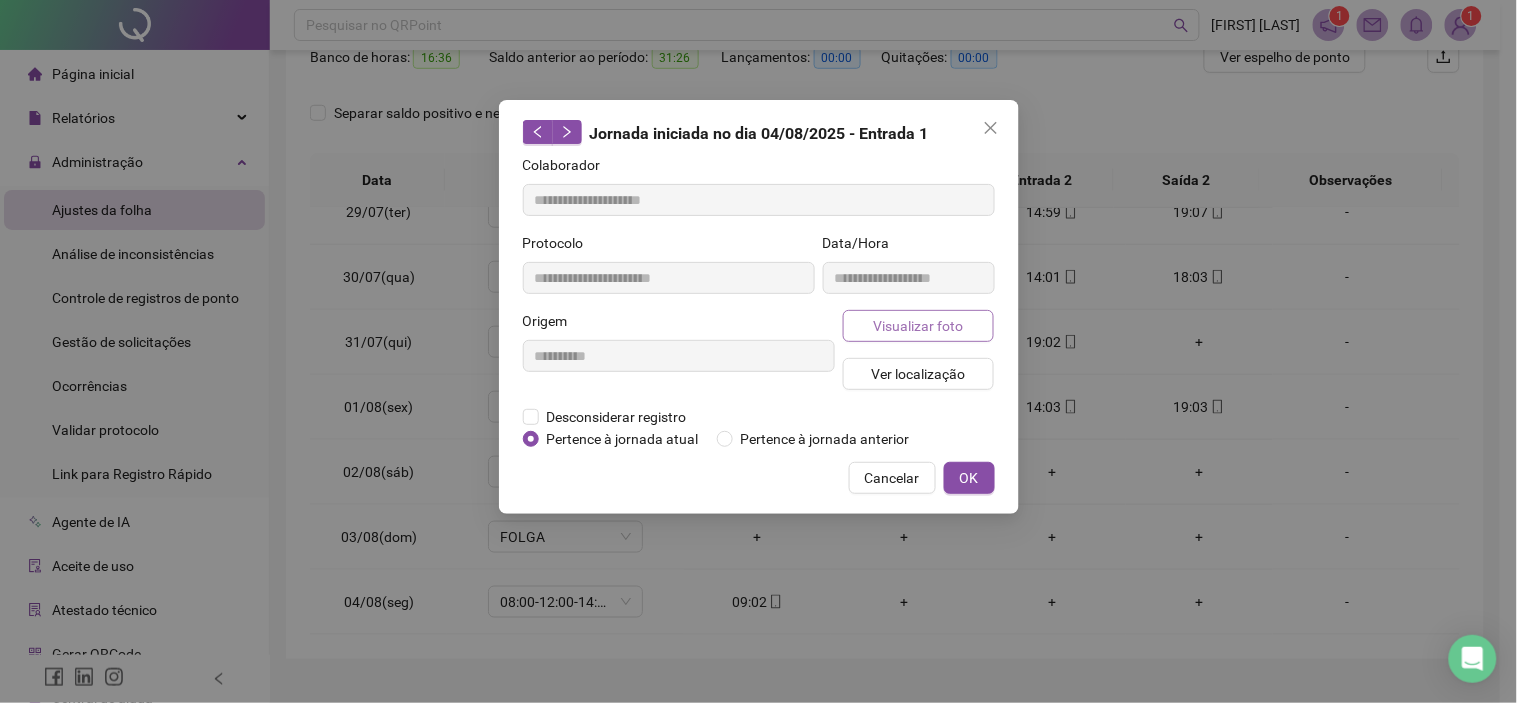 click on "Visualizar foto" at bounding box center [919, 326] 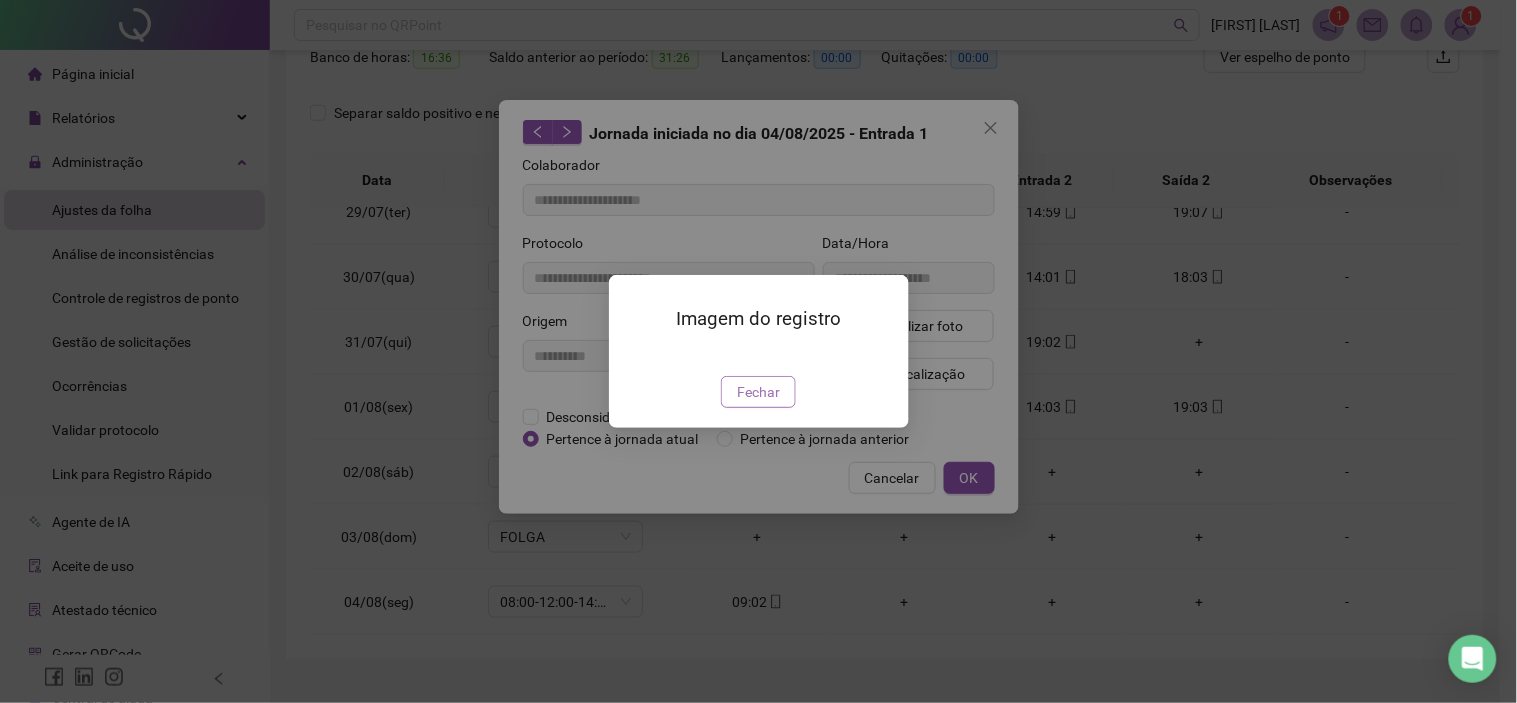 click on "Fechar" at bounding box center (758, 392) 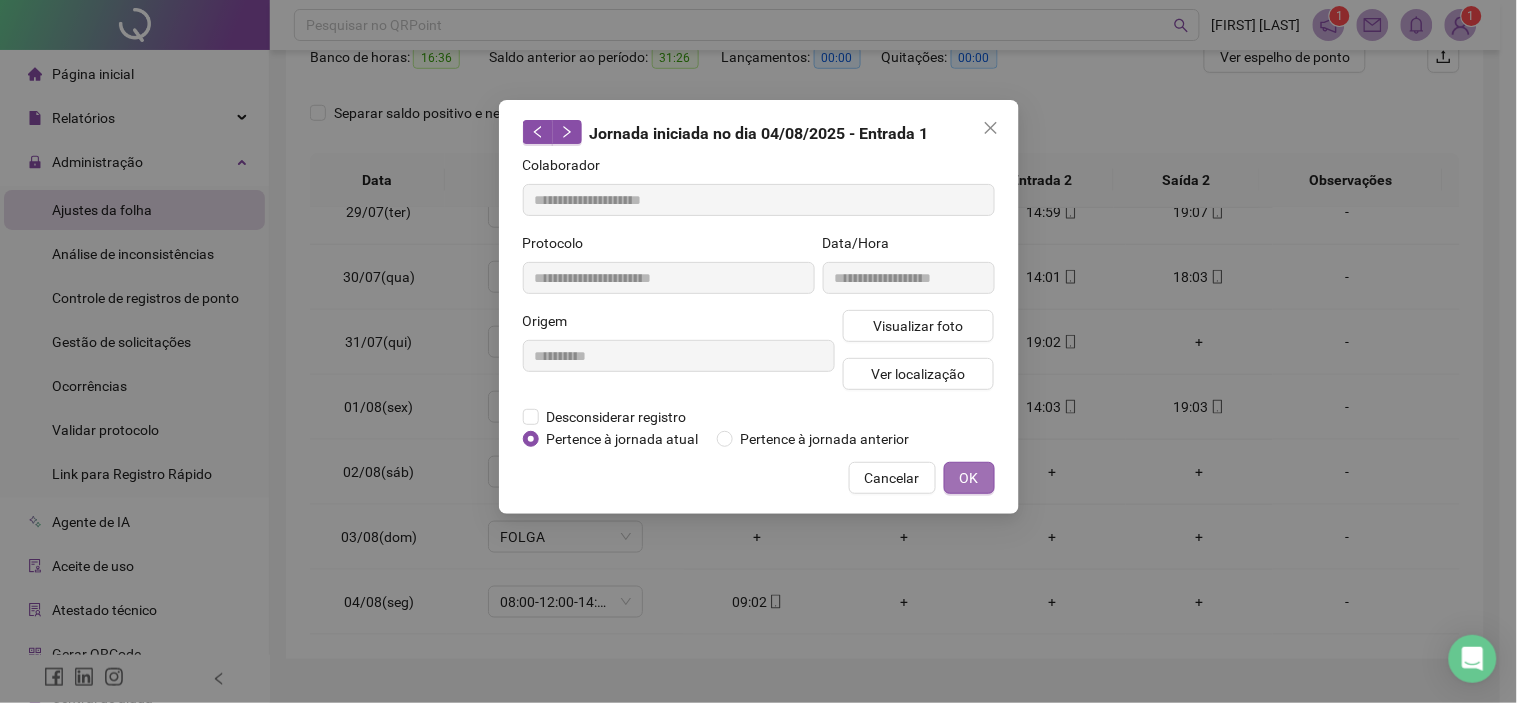 click on "OK" at bounding box center (969, 478) 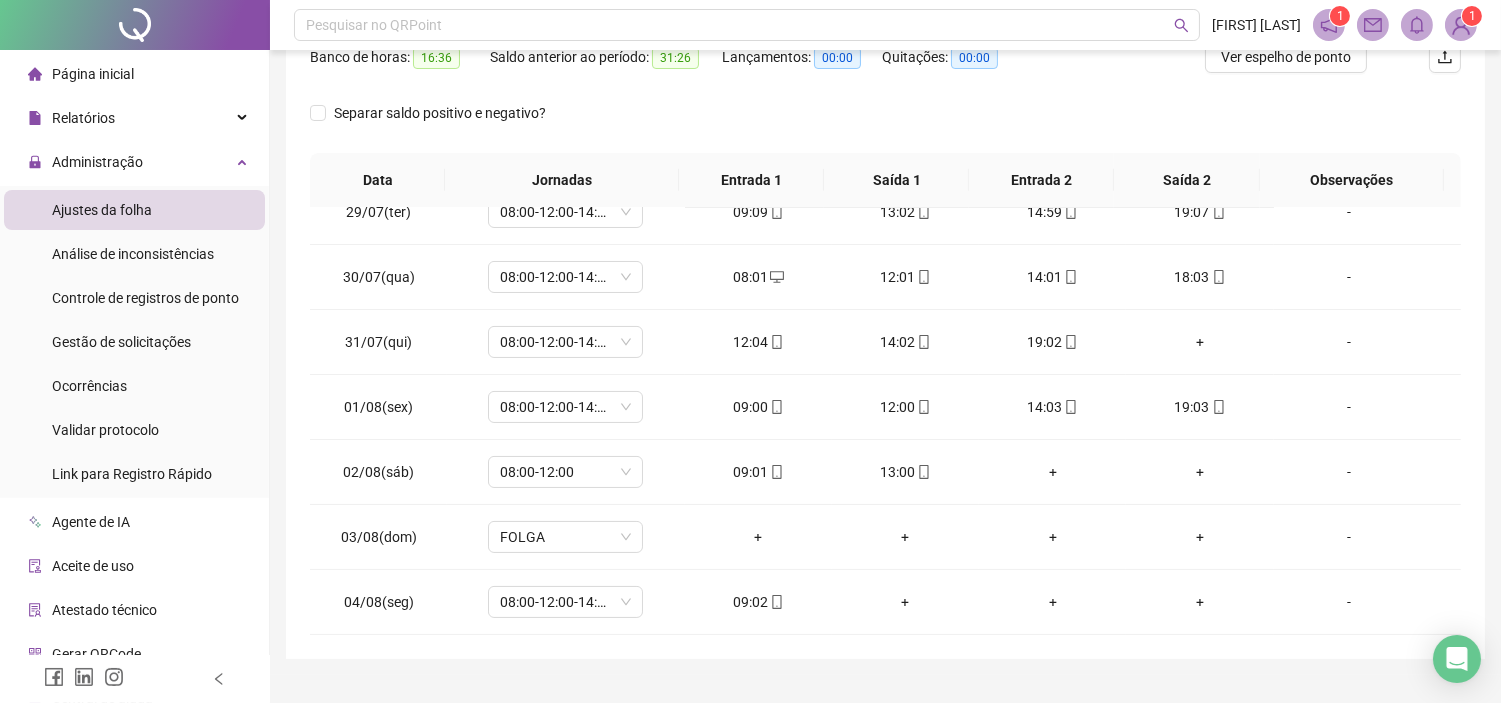 scroll, scrollTop: 111, scrollLeft: 0, axis: vertical 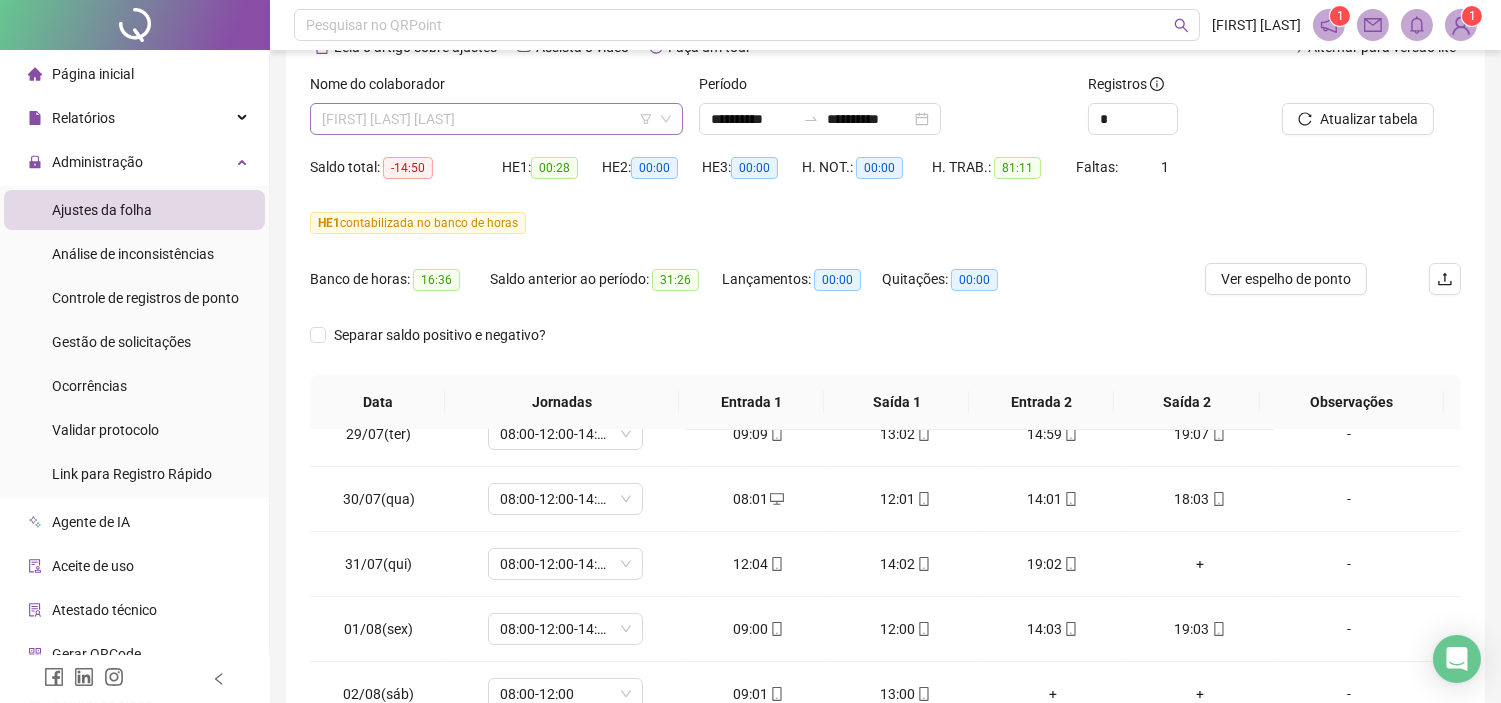click on "YSLA DA SILVA BARBOSA" at bounding box center (496, 119) 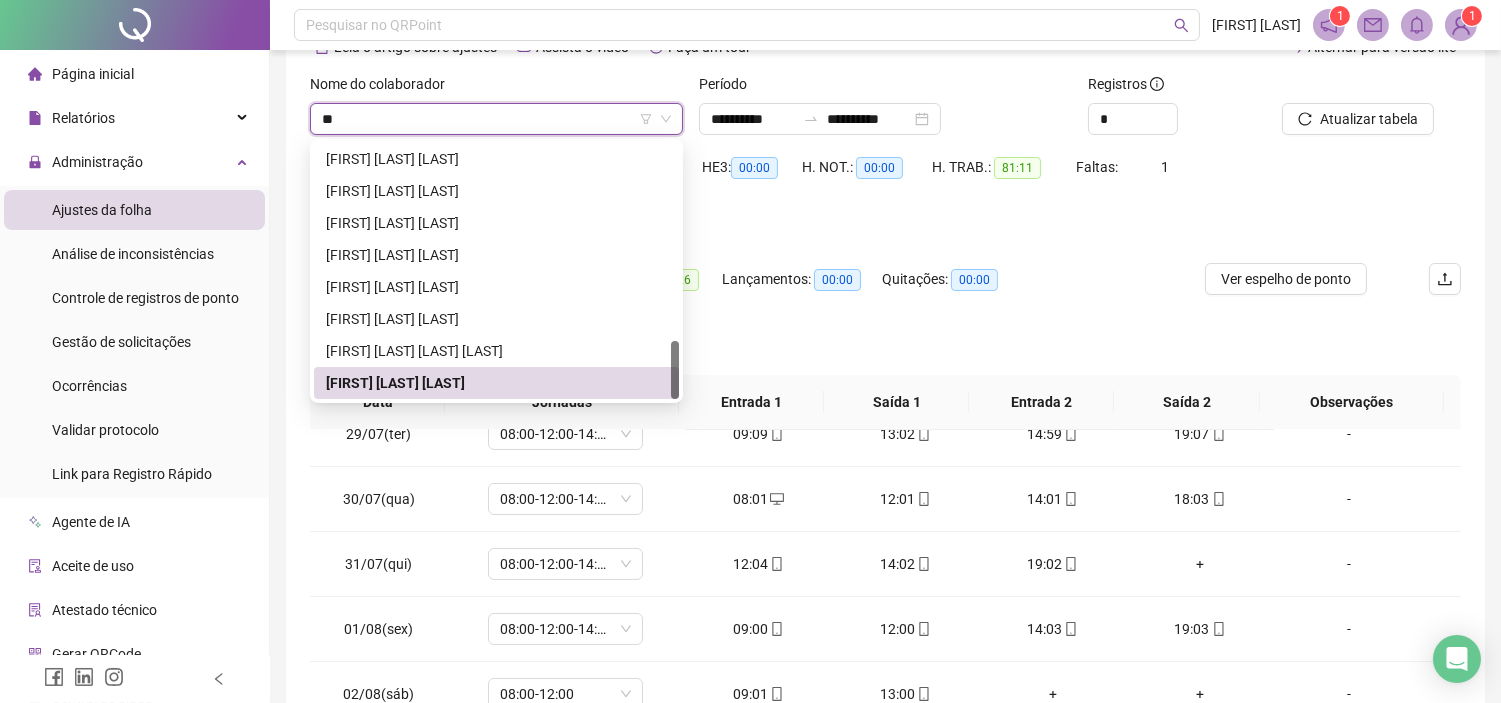 scroll, scrollTop: 0, scrollLeft: 0, axis: both 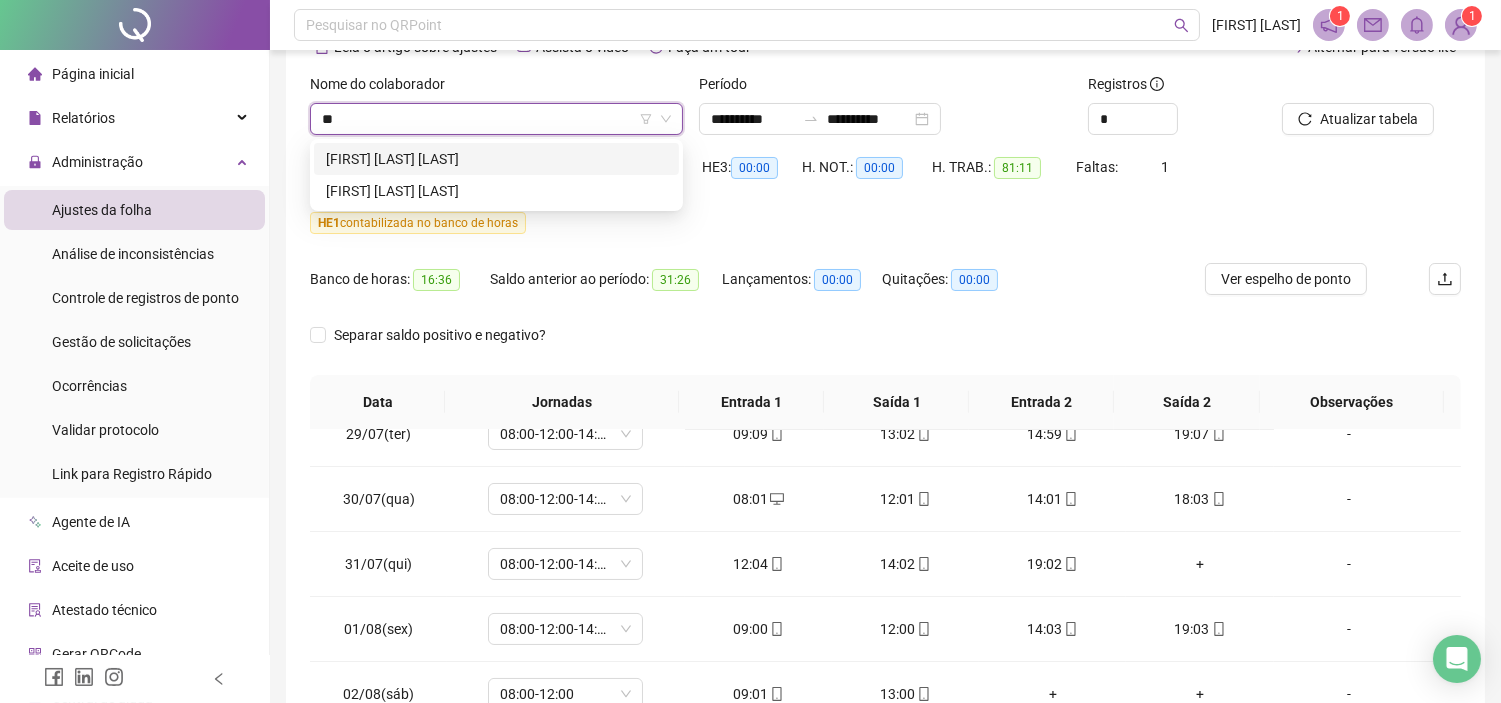 type on "***" 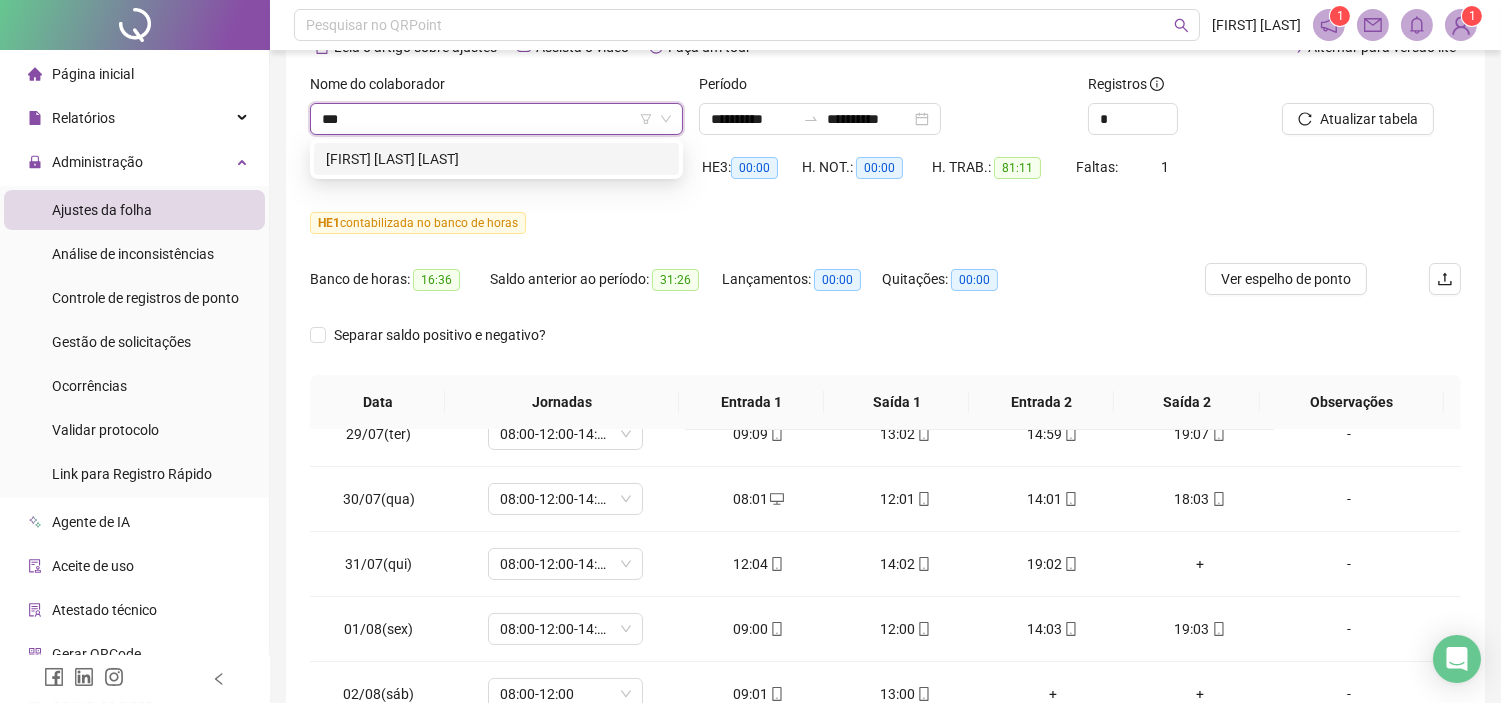 click on "[FIRST] [LAST] [LAST]" at bounding box center (496, 159) 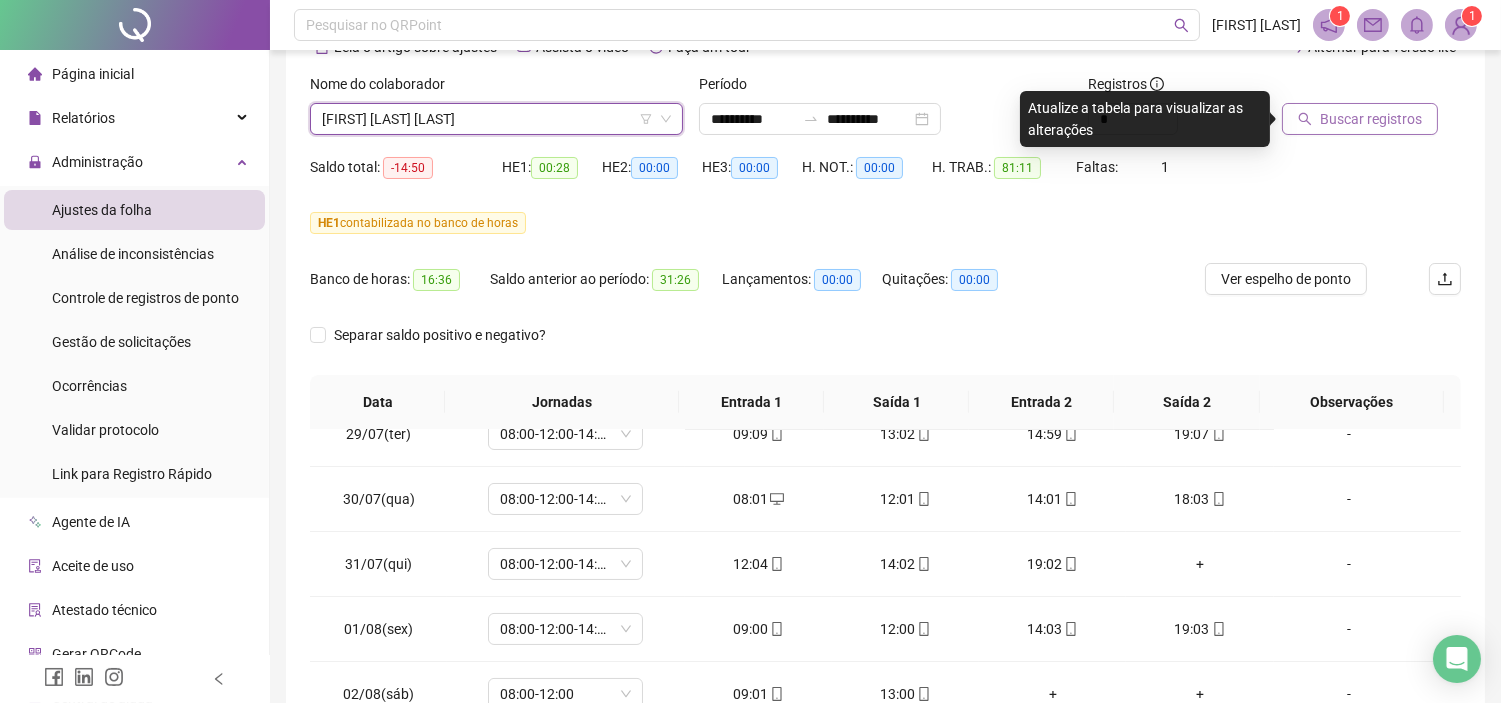 click on "Buscar registros" at bounding box center [1371, 119] 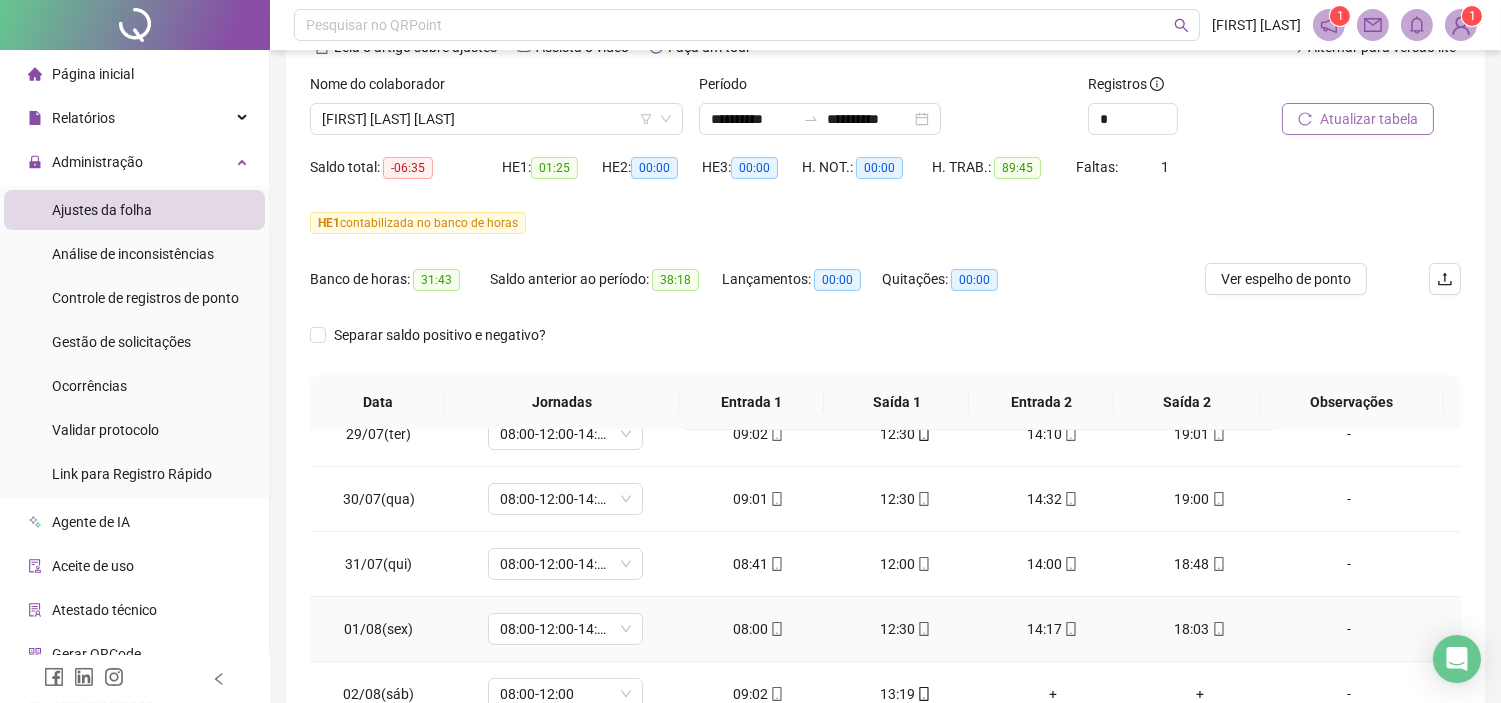 scroll, scrollTop: 374, scrollLeft: 0, axis: vertical 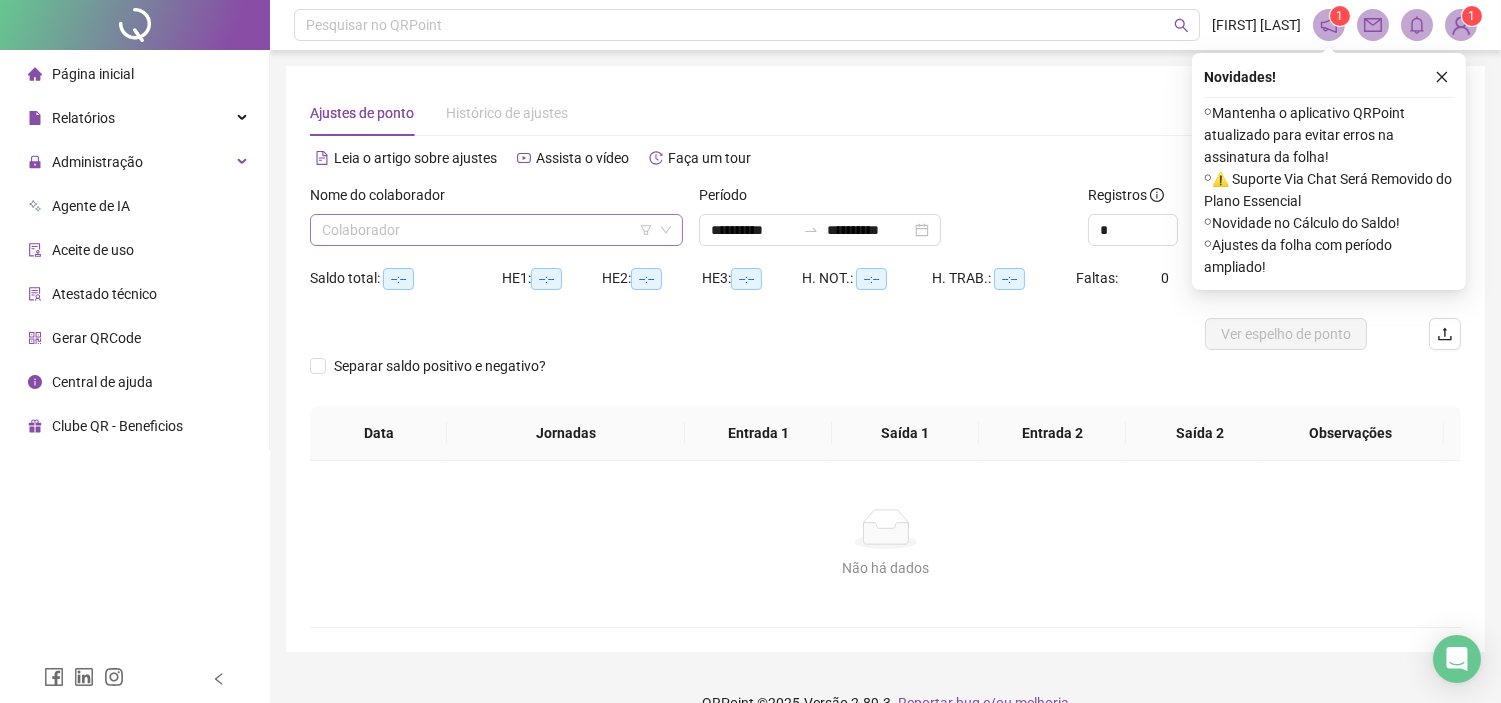 click at bounding box center (487, 230) 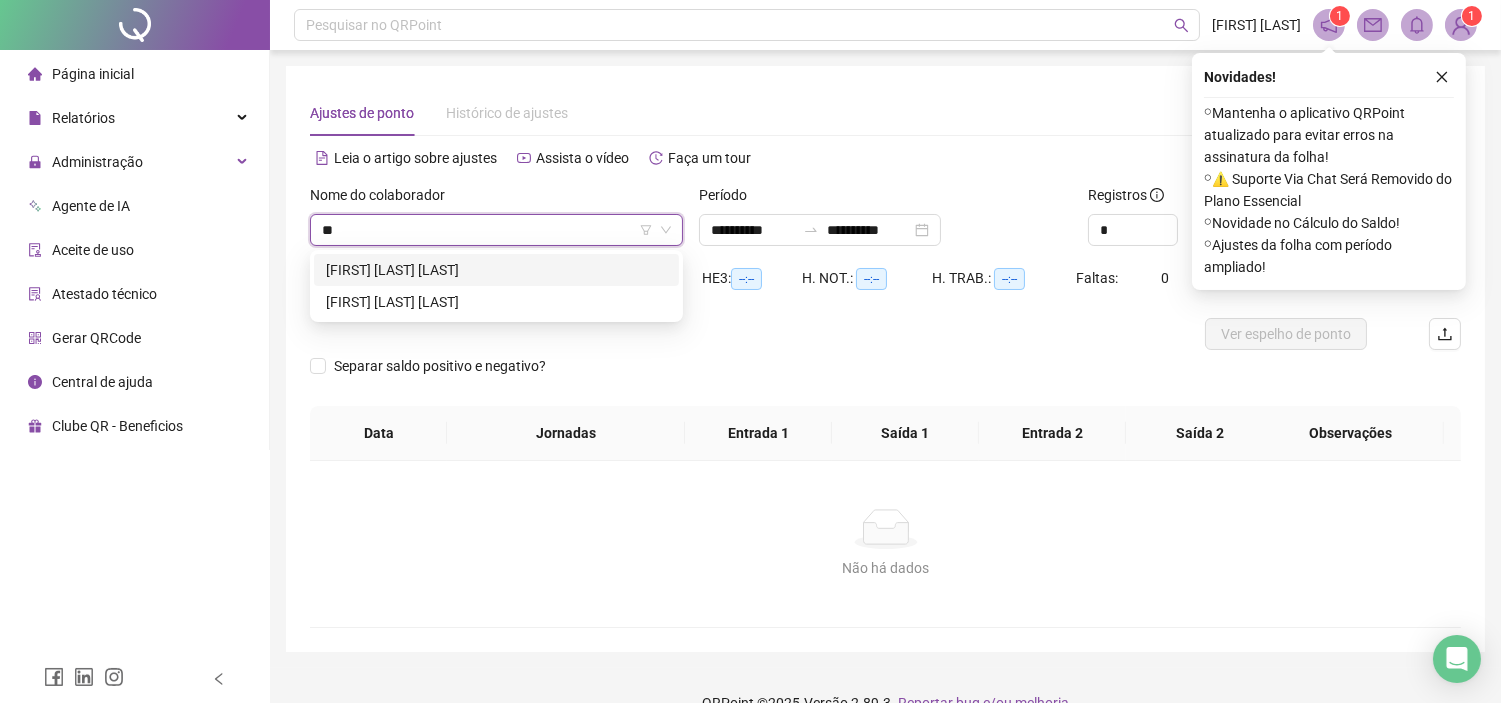 type on "***" 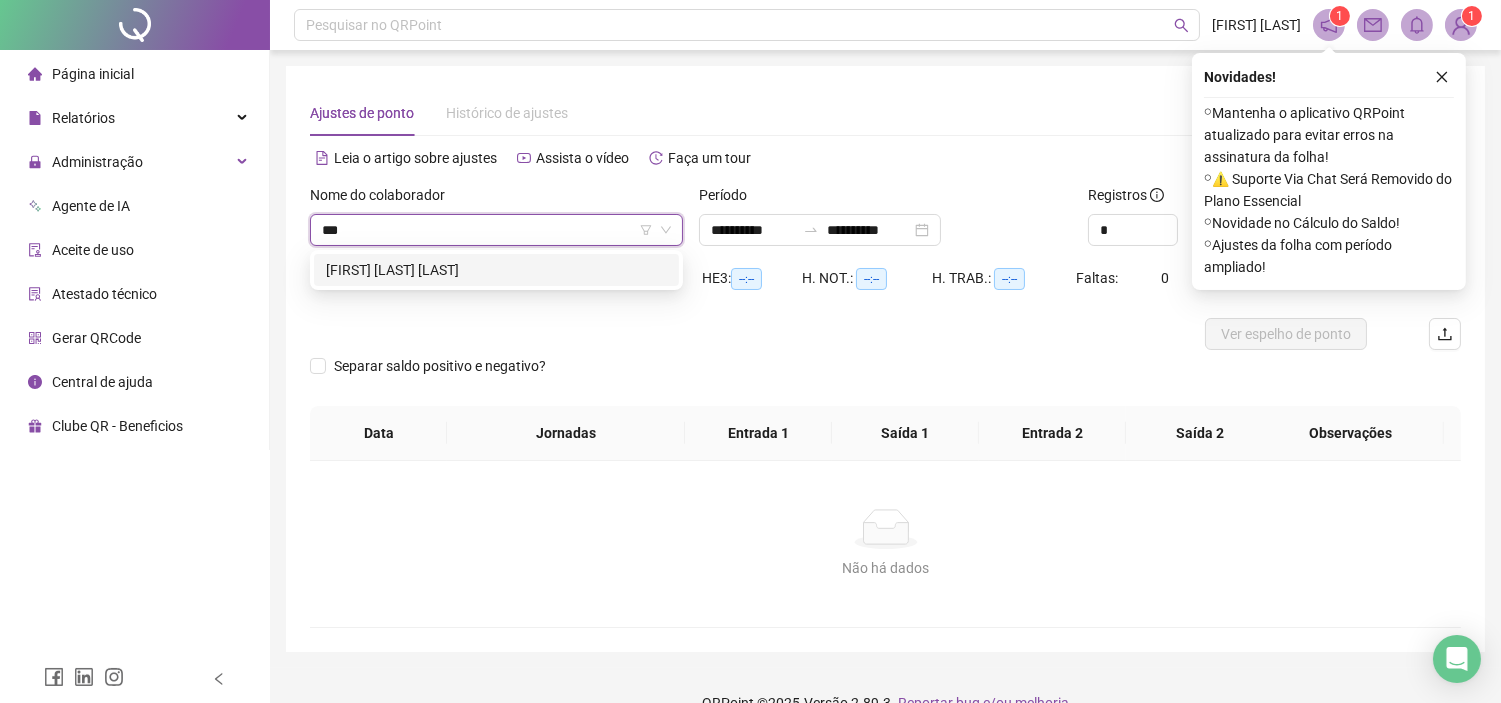 click on "[FIRST] [LAST] [LAST]" at bounding box center (496, 270) 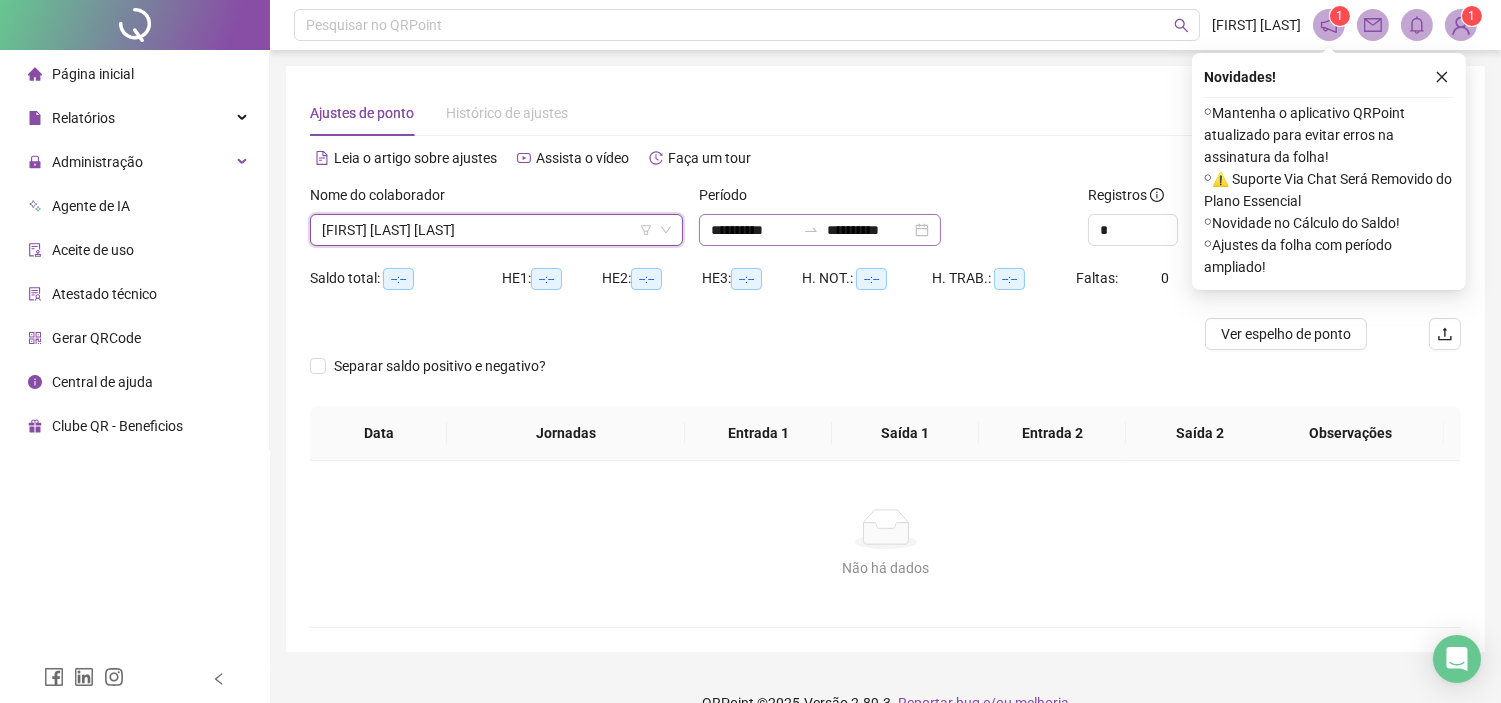 click on "**********" at bounding box center [820, 230] 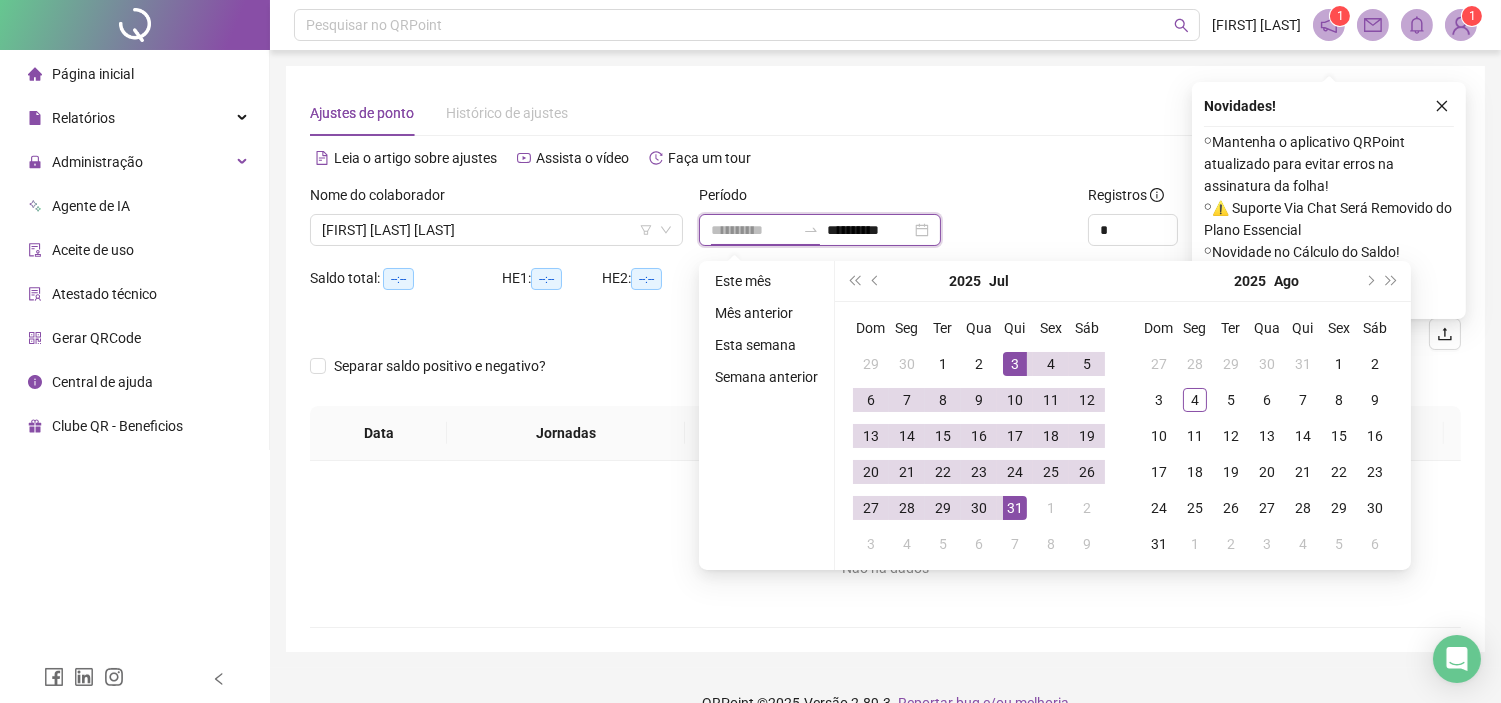 scroll, scrollTop: 34, scrollLeft: 0, axis: vertical 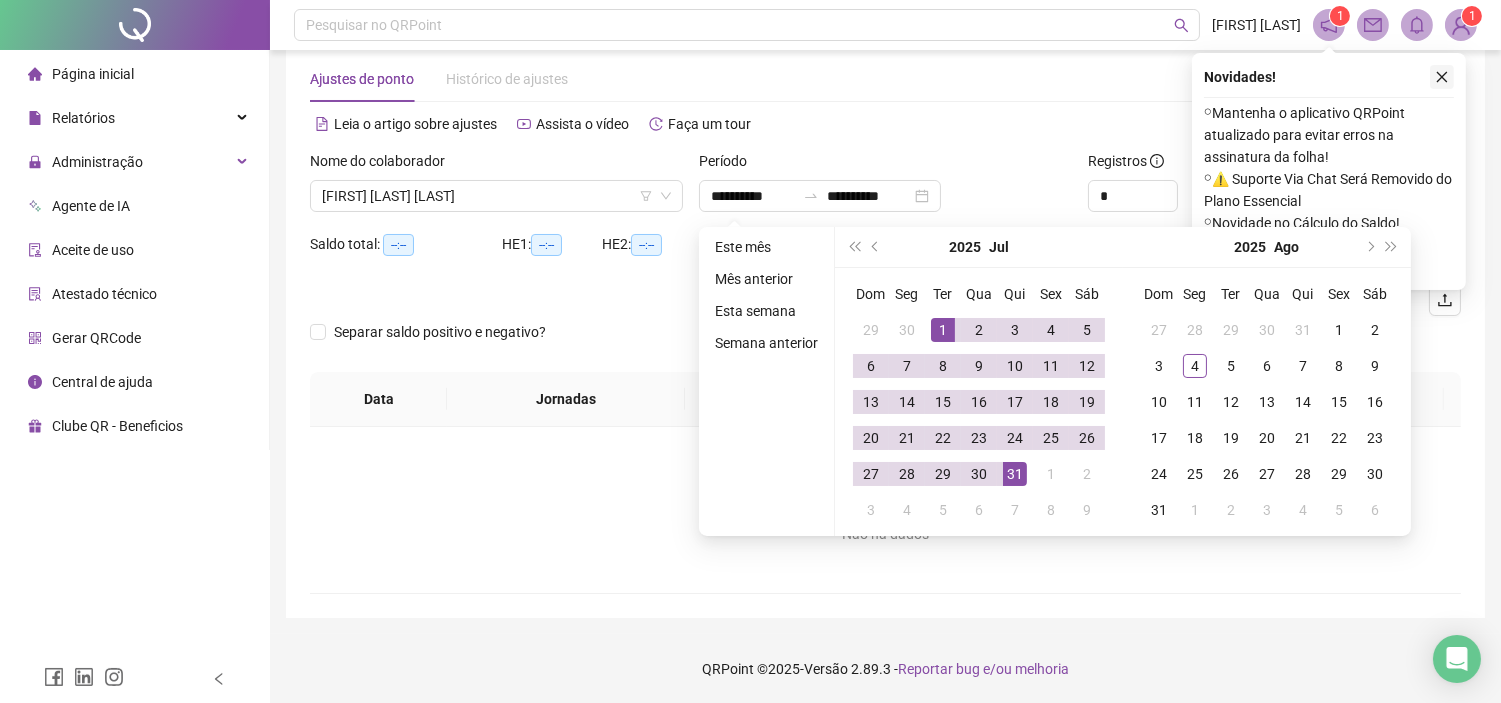 click at bounding box center (1442, 77) 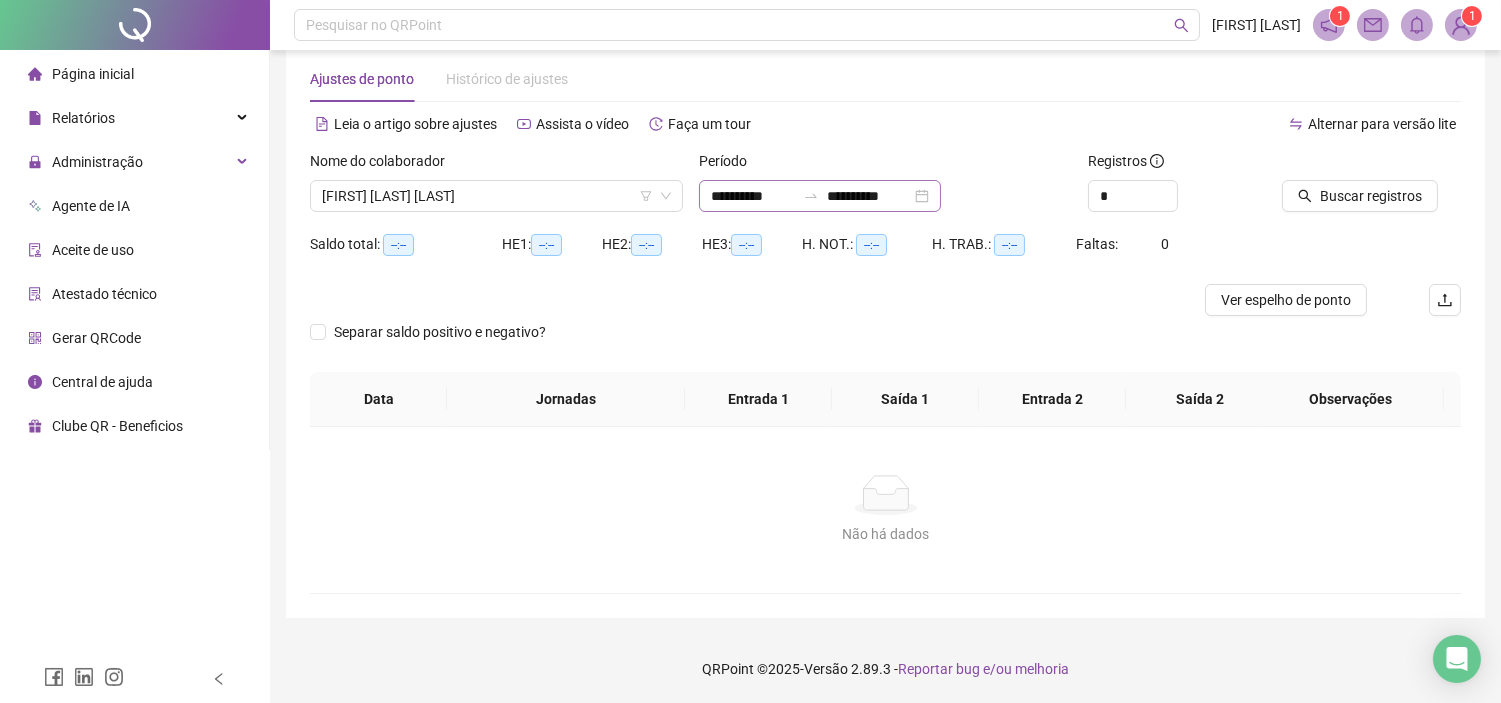 click on "**********" at bounding box center (820, 196) 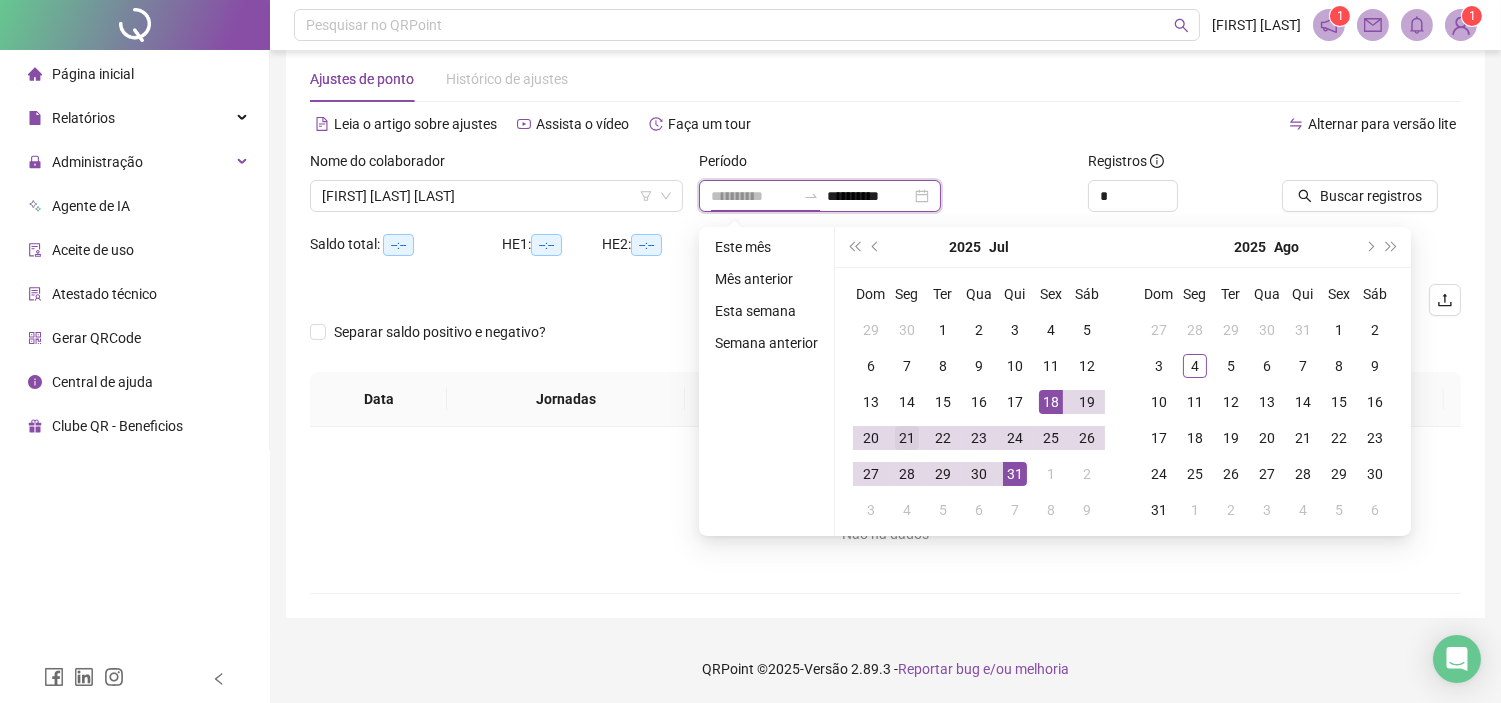 type on "**********" 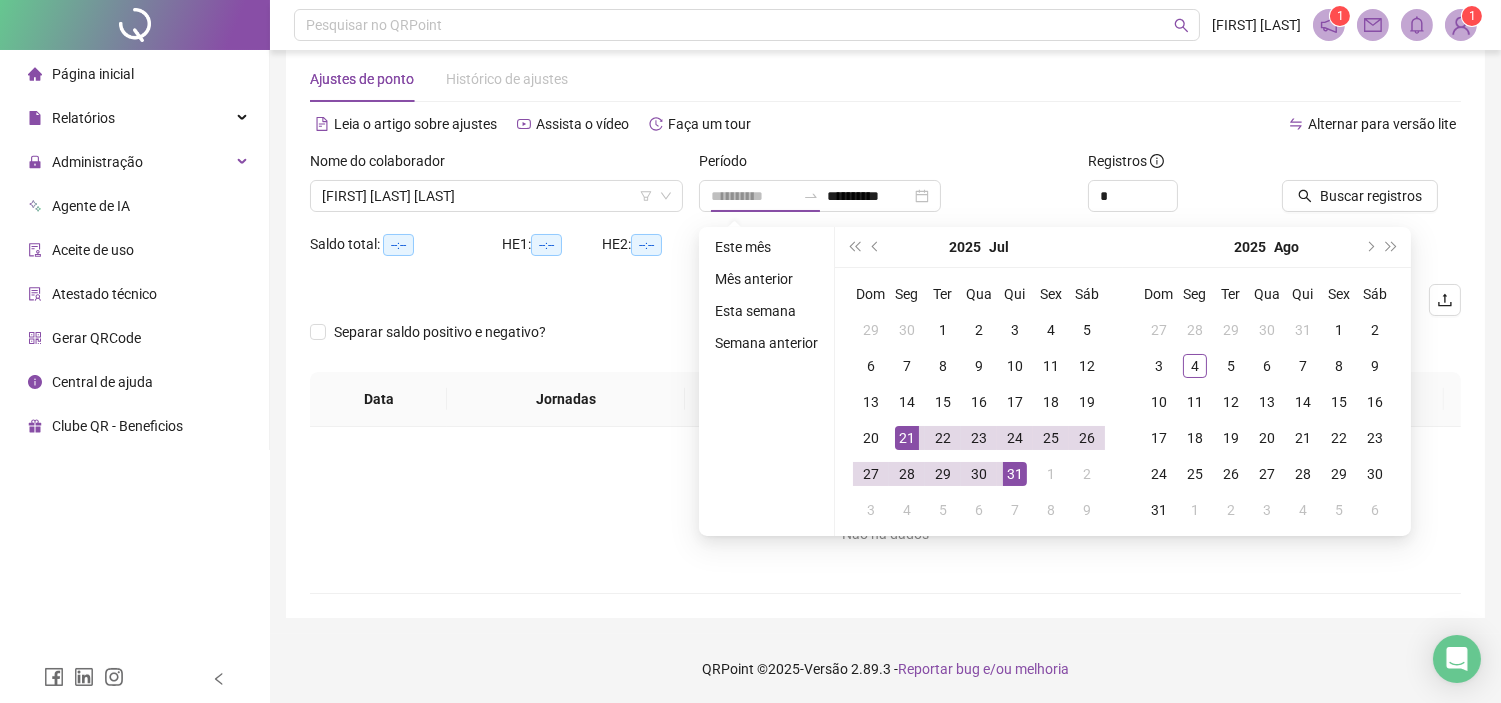 click on "21" at bounding box center (907, 438) 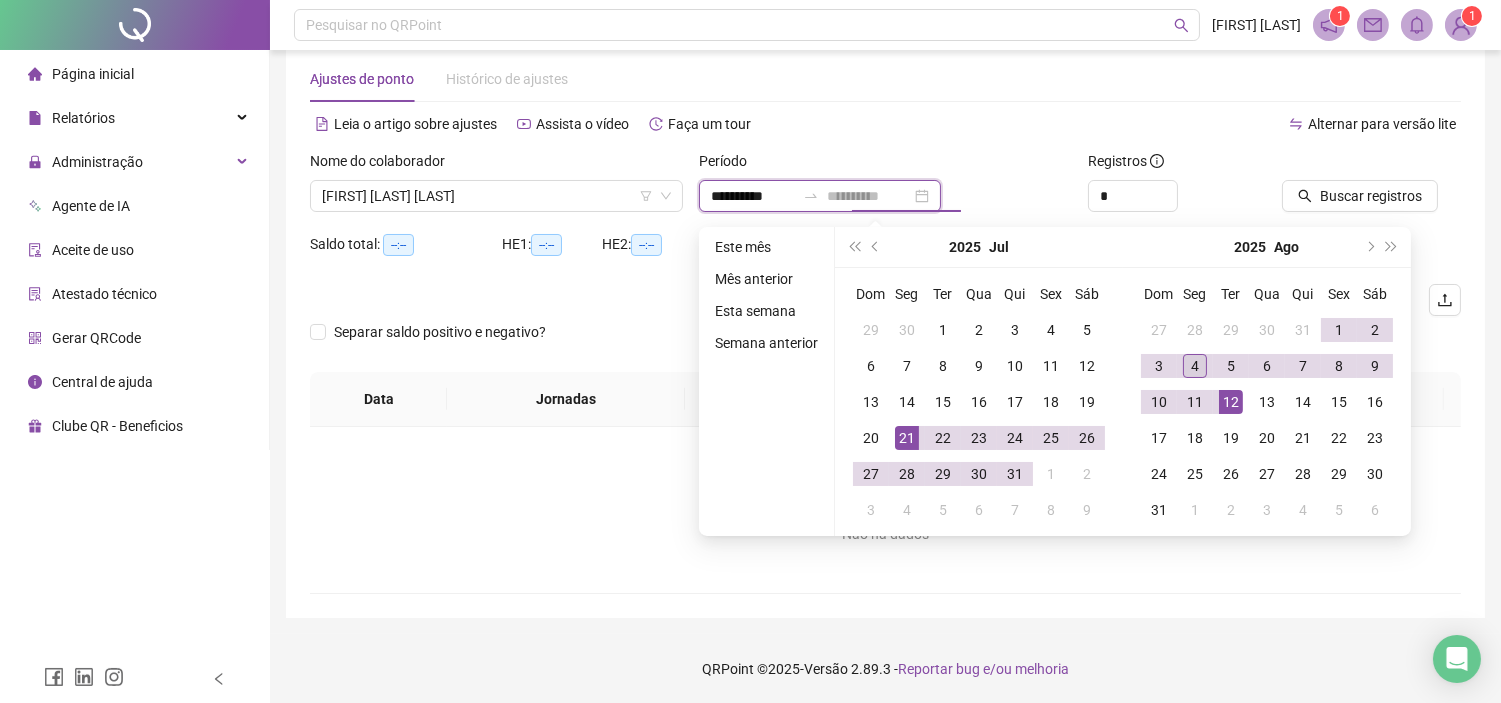 type on "**********" 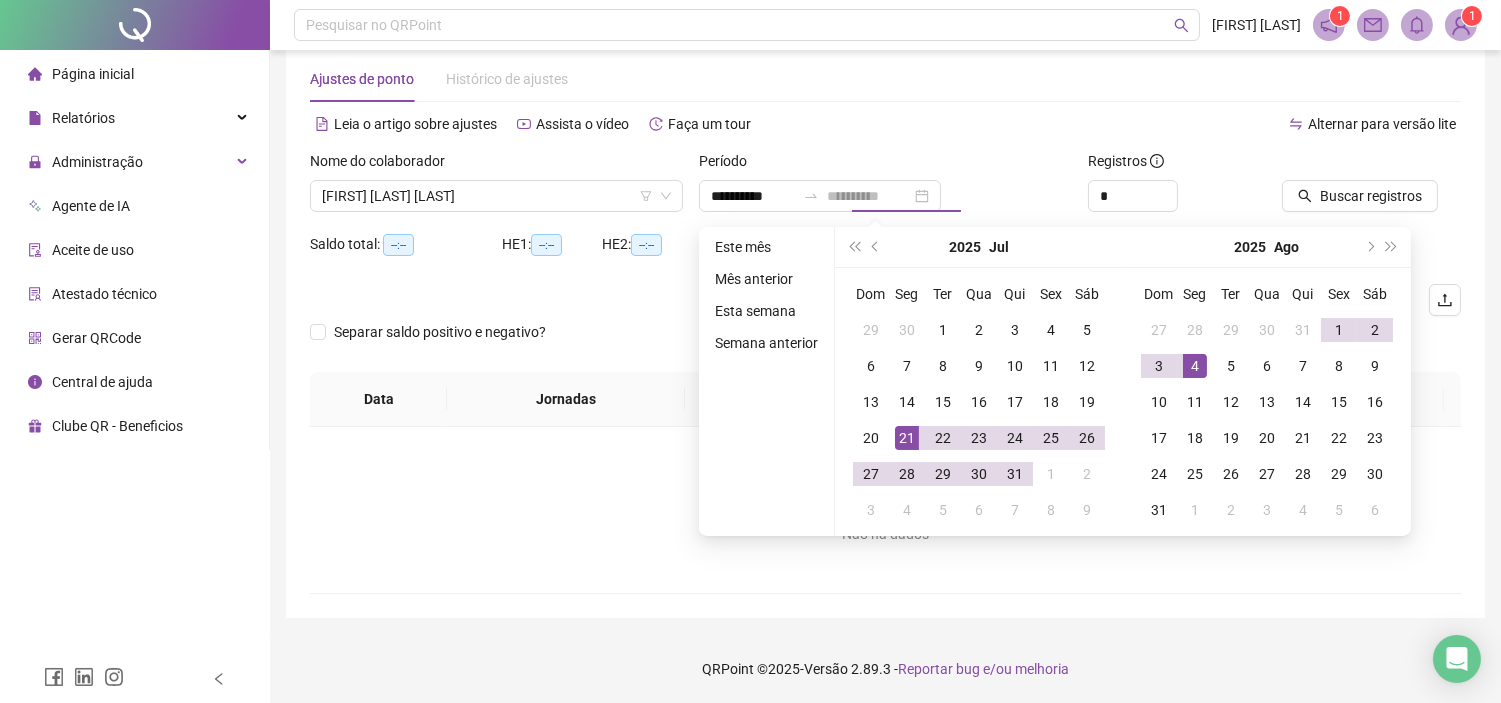 click on "4" at bounding box center (1195, 366) 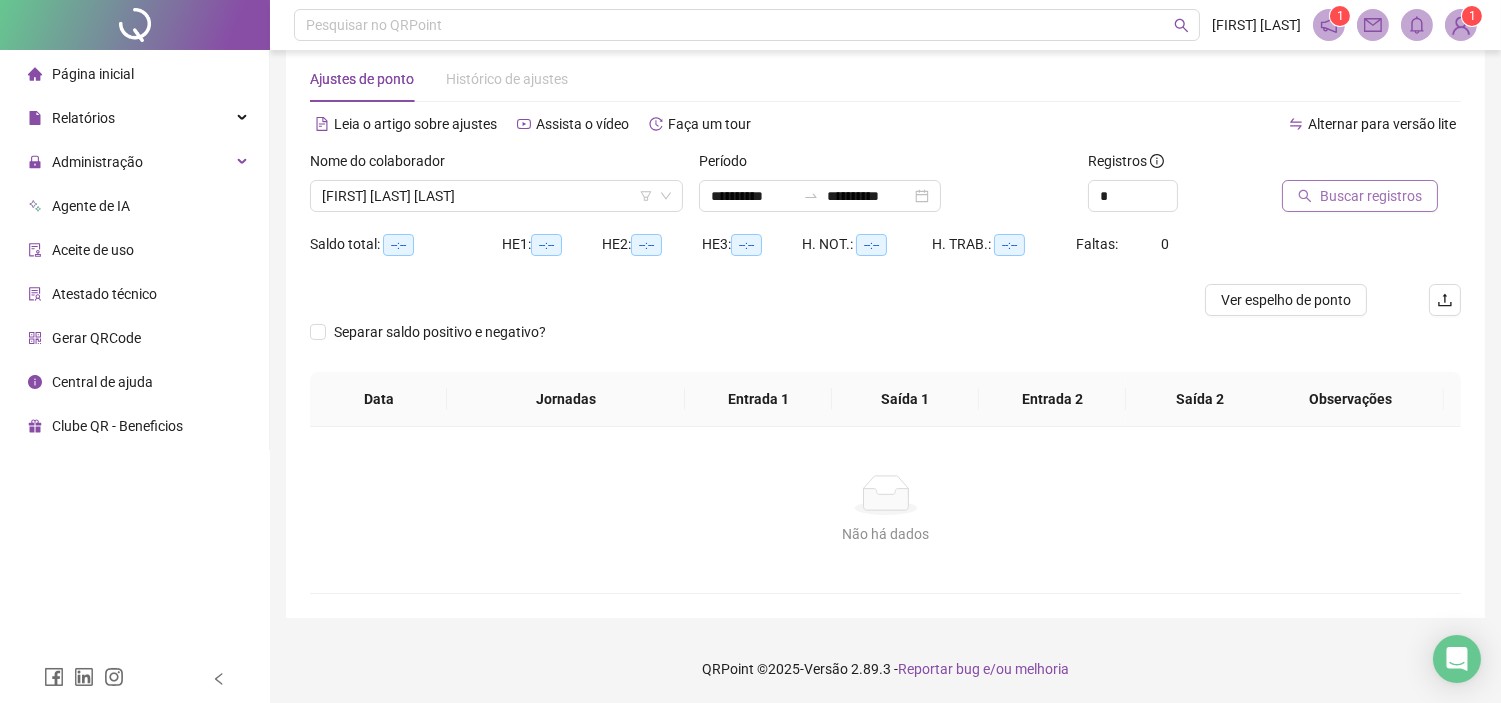 click on "Buscar registros" at bounding box center [1360, 196] 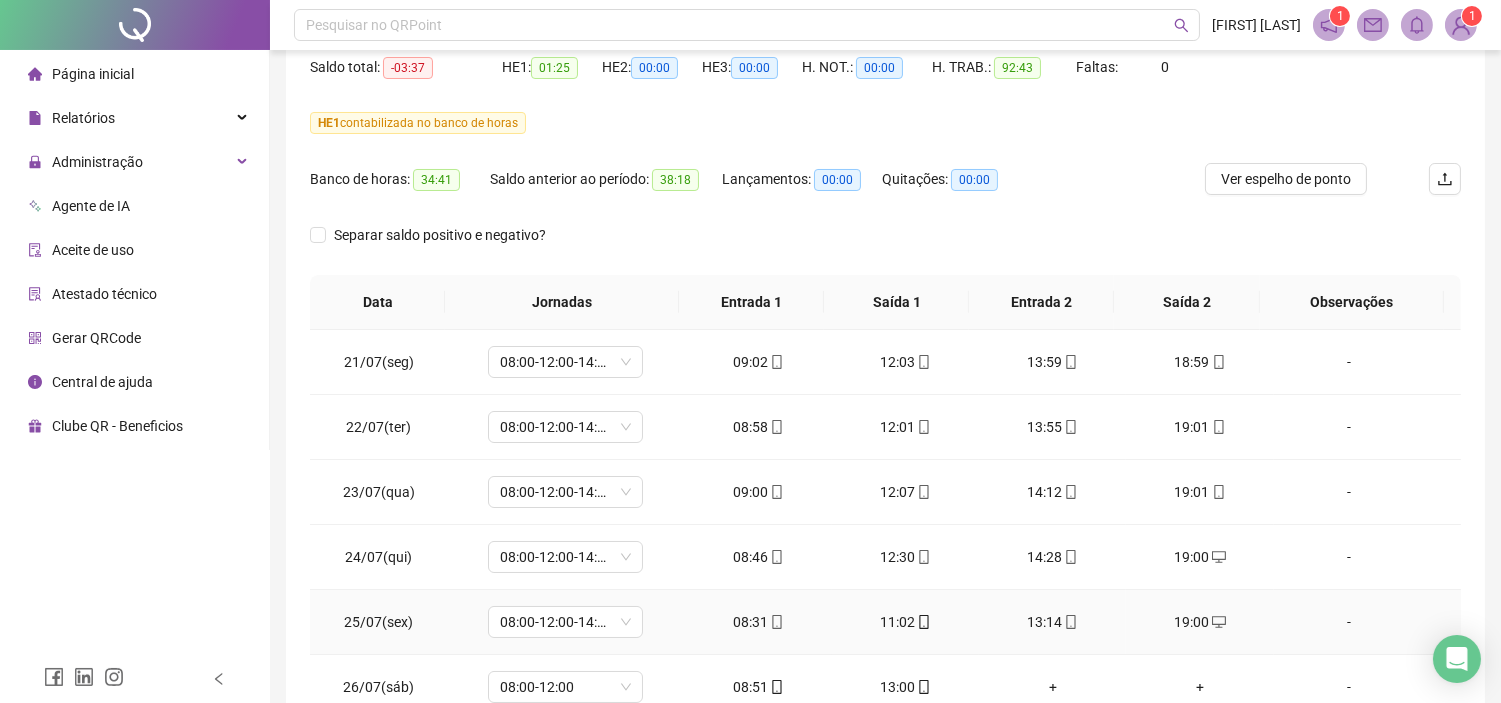scroll, scrollTop: 256, scrollLeft: 0, axis: vertical 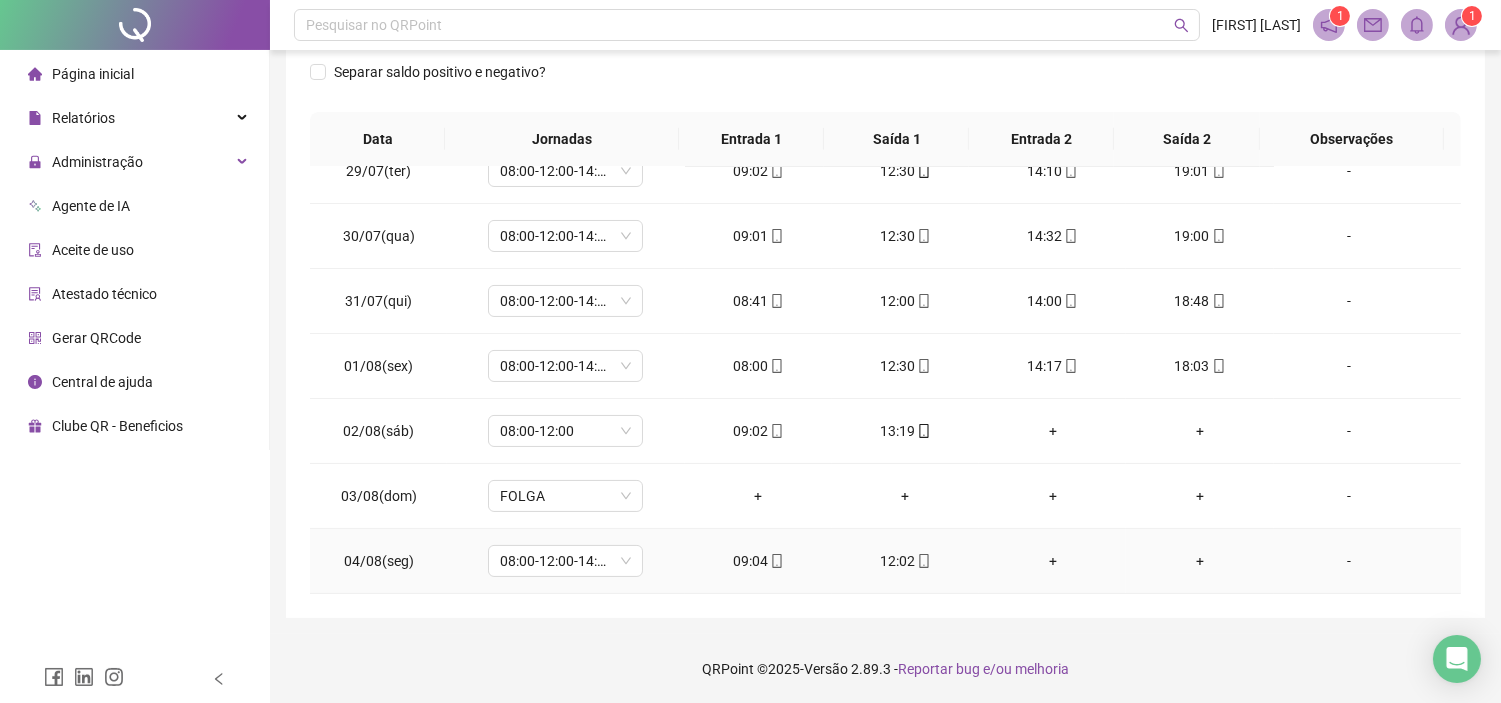 click on "09:04" at bounding box center [758, 561] 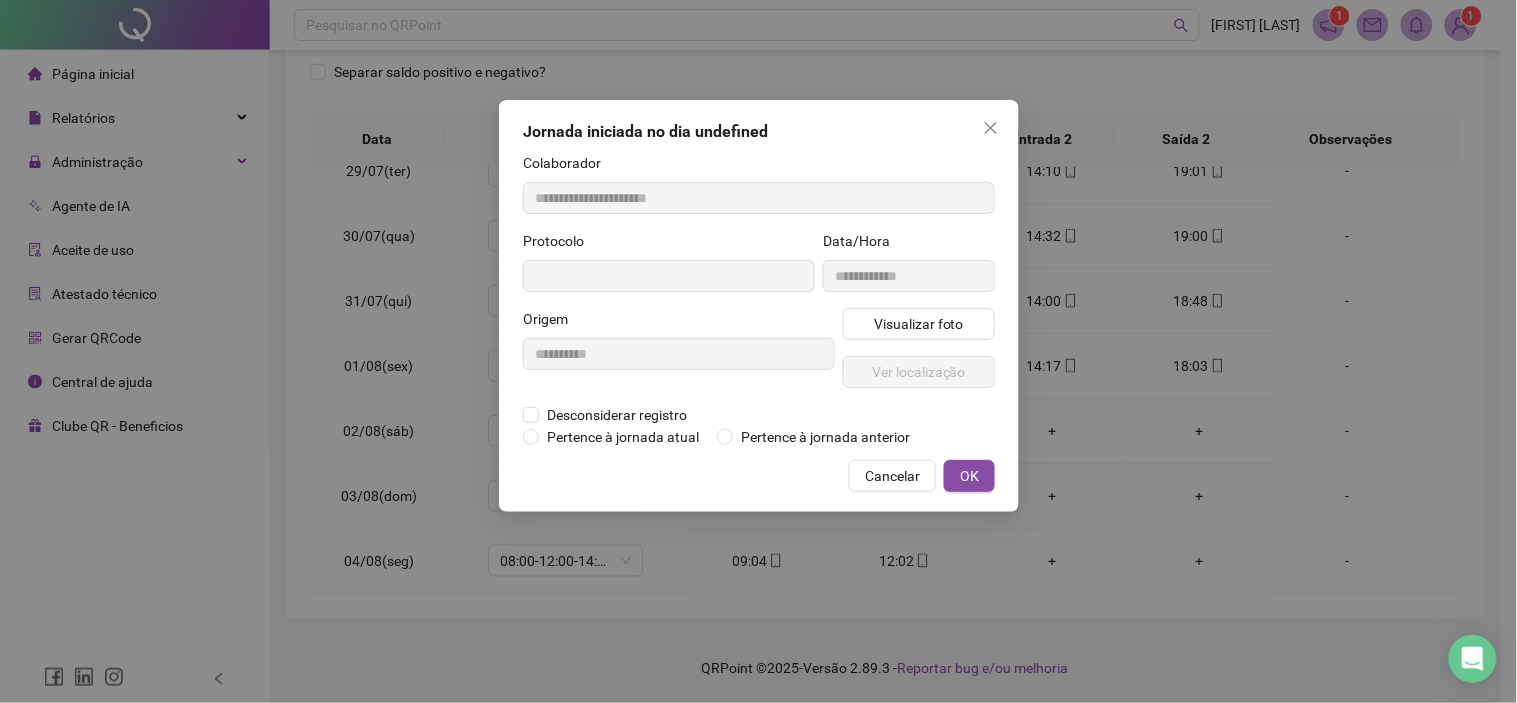 type on "**********" 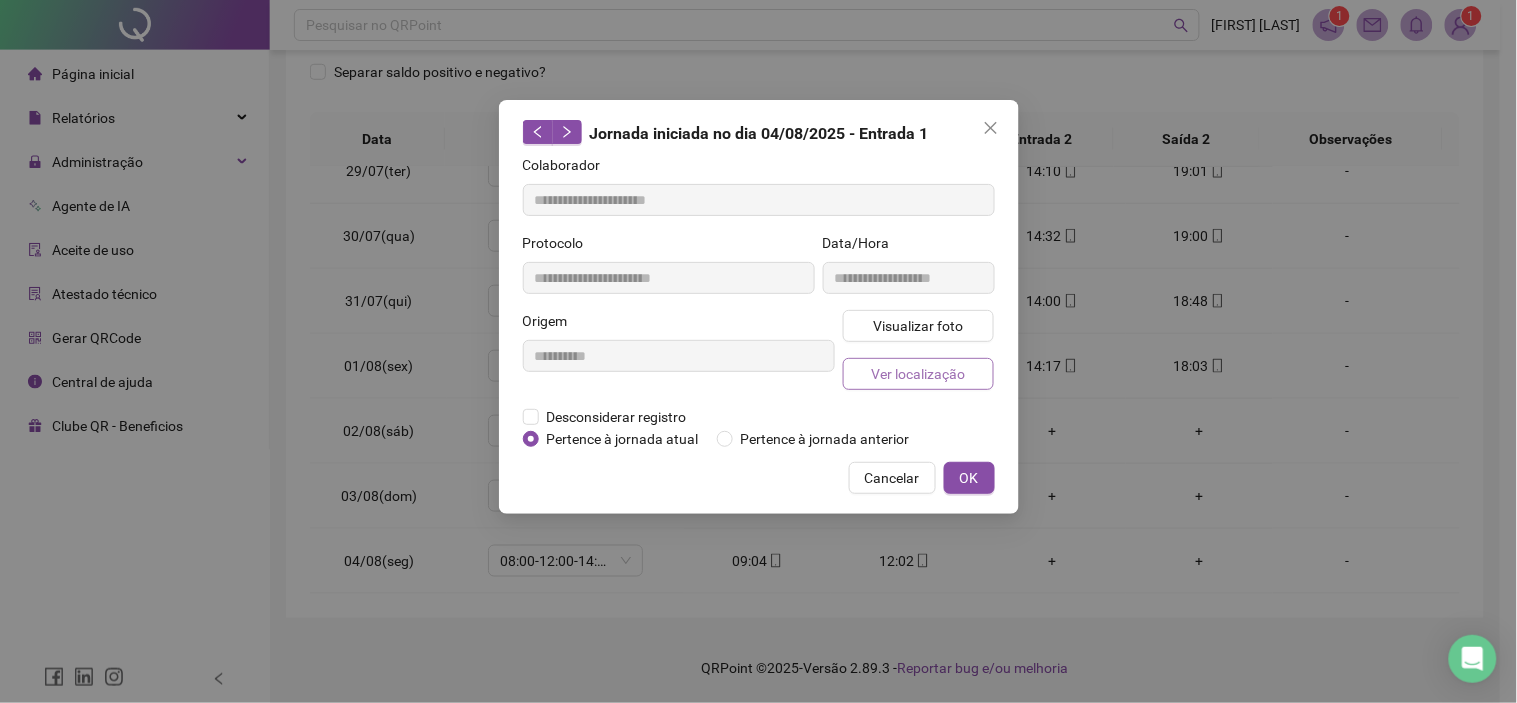 click on "Ver localização" at bounding box center (918, 374) 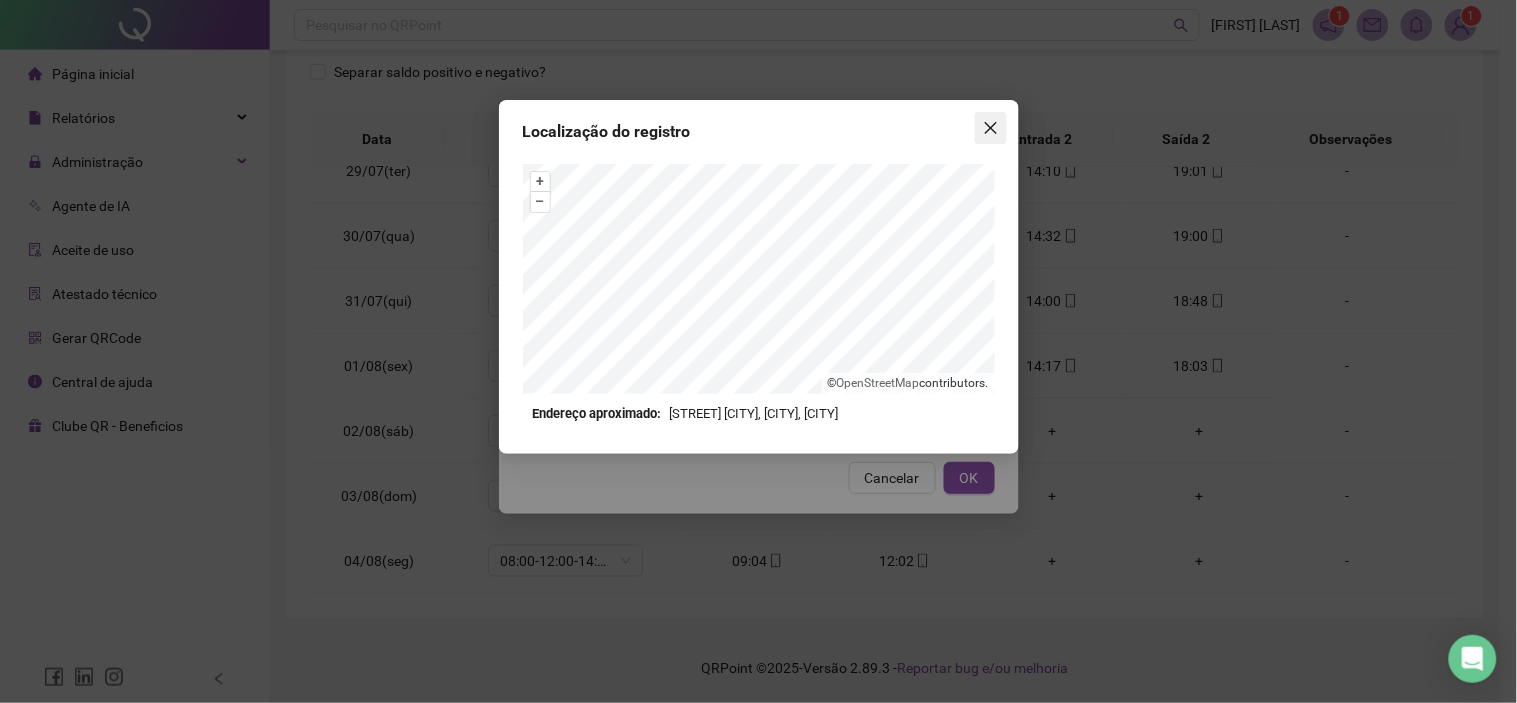 click 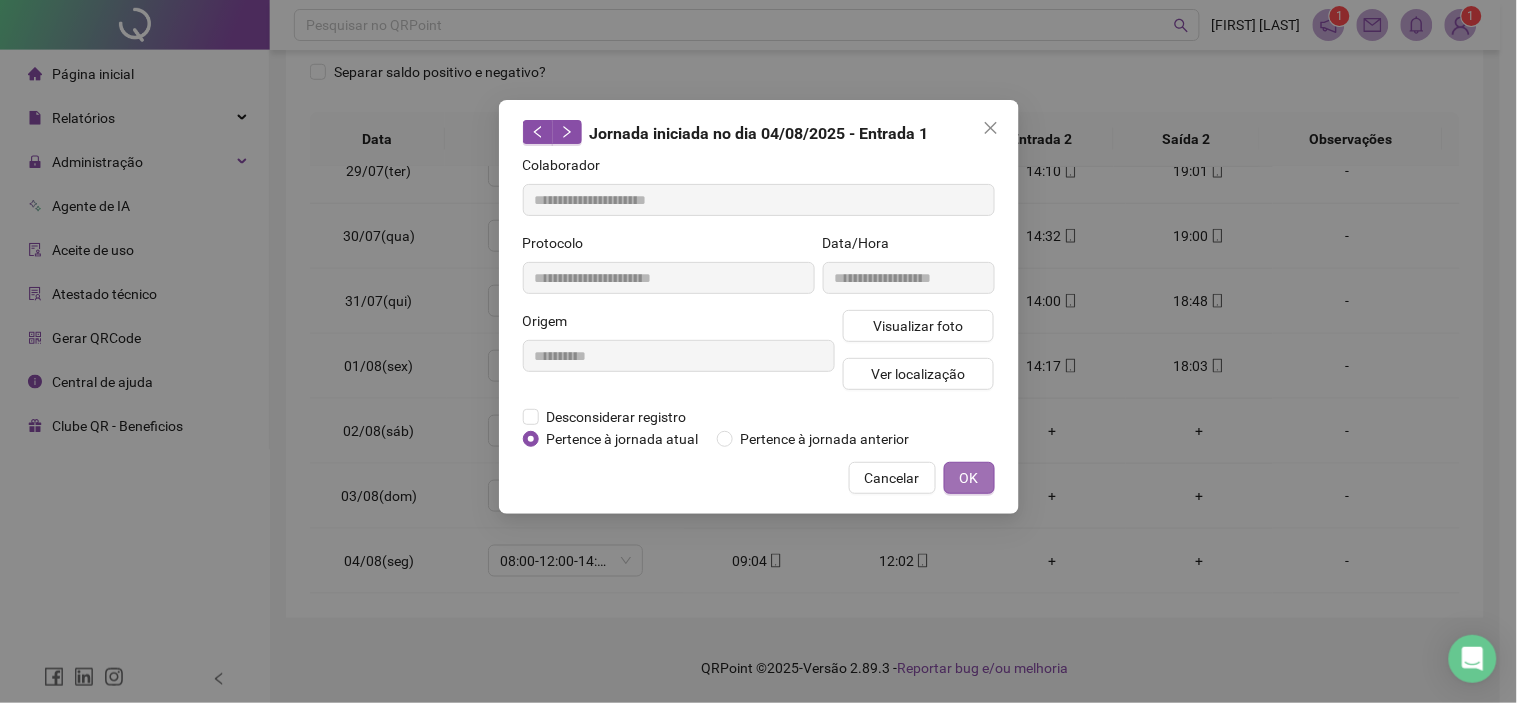 click on "OK" at bounding box center (969, 478) 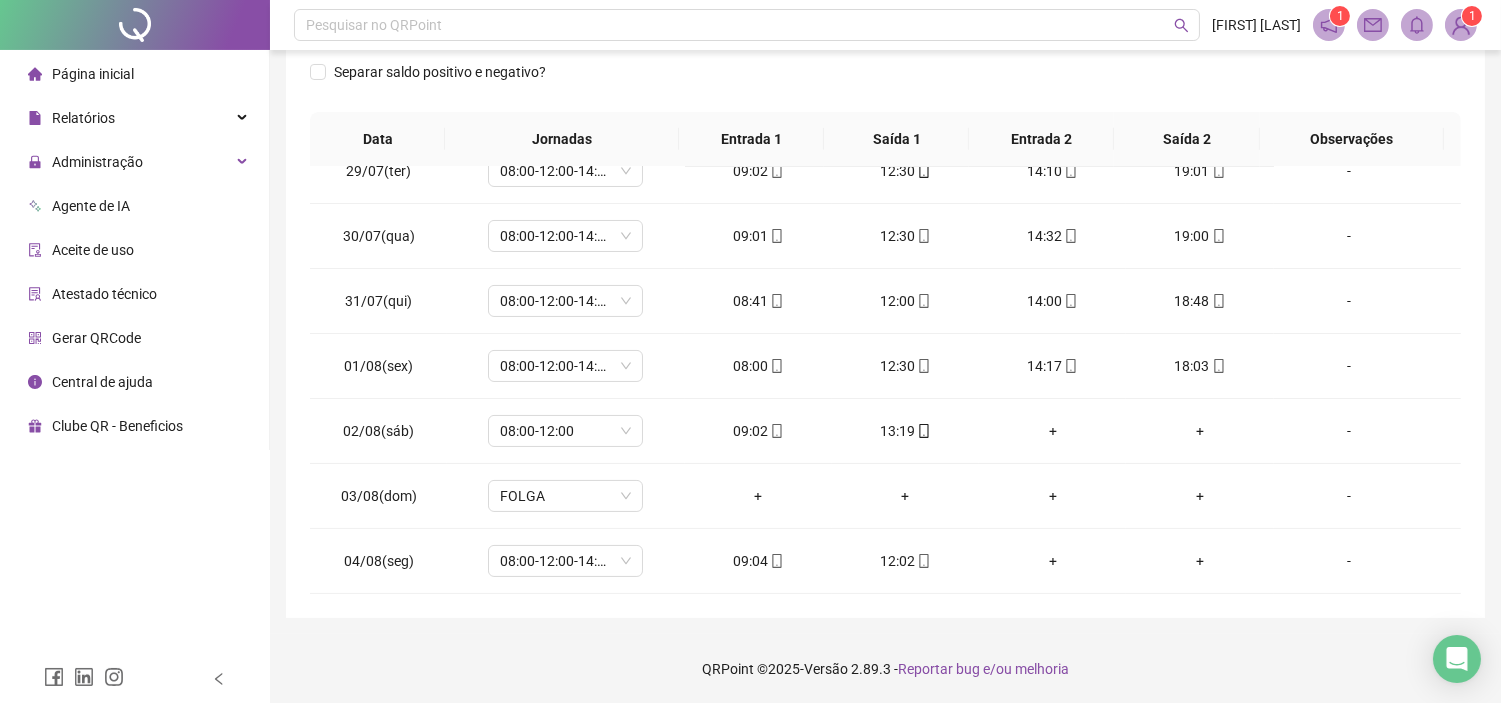 click on "Entrada 2" at bounding box center (1041, 139) 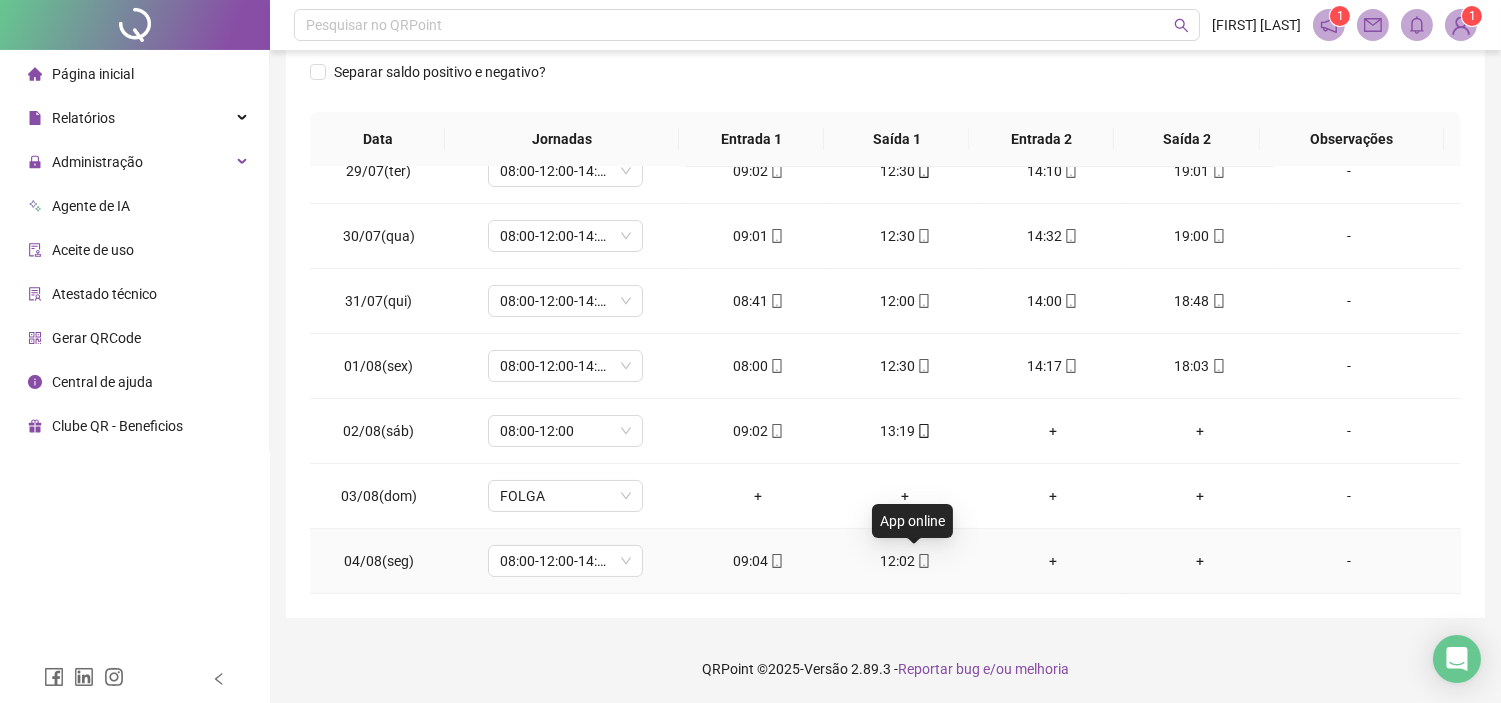 click 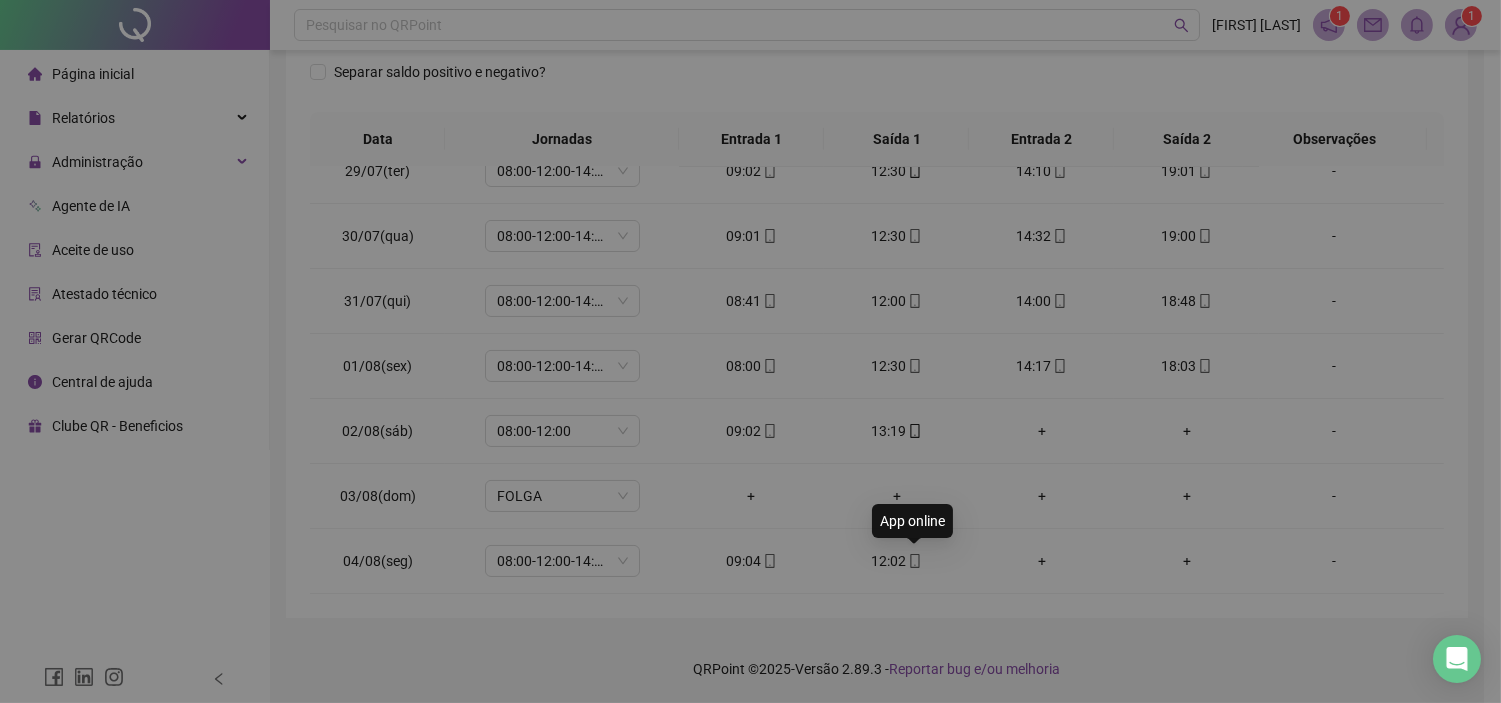 type on "**********" 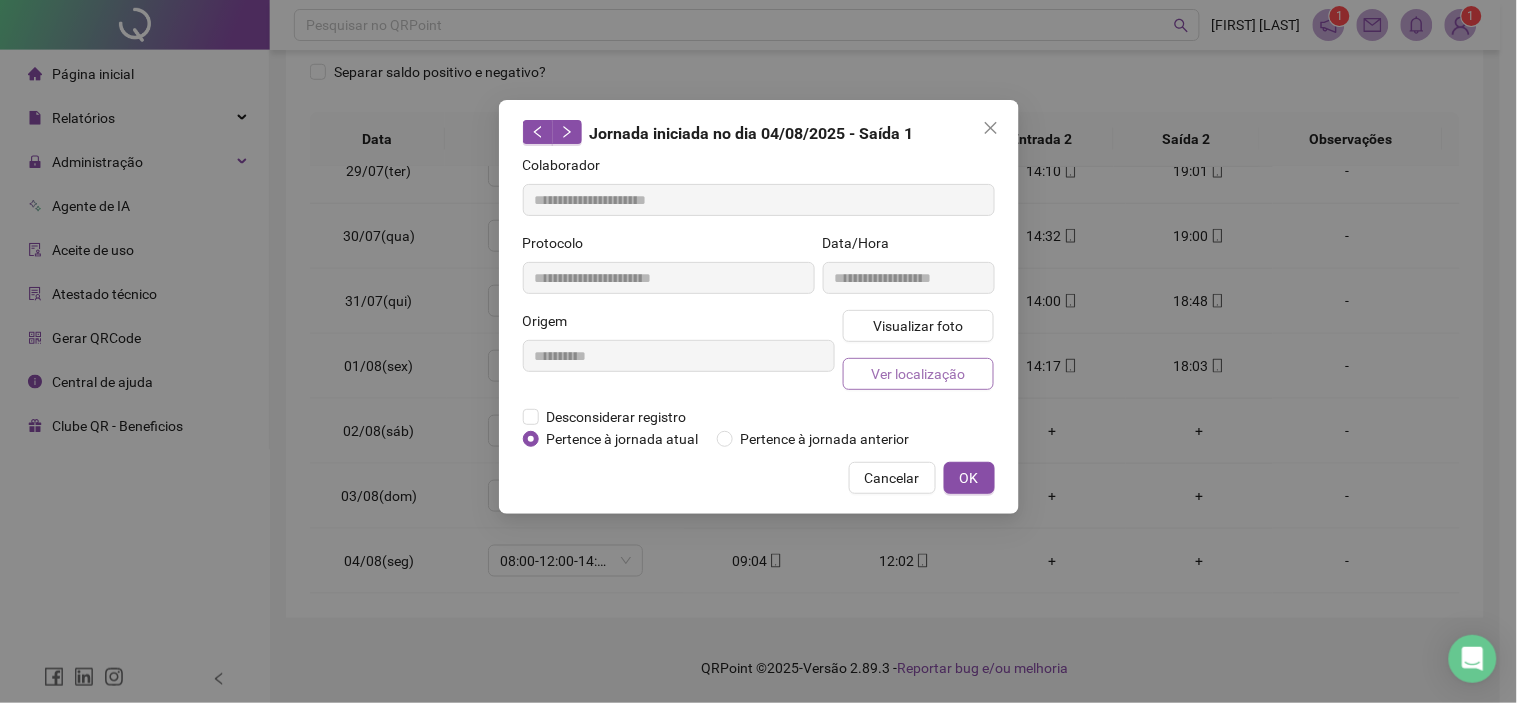 drag, startPoint x: 917, startPoint y: 341, endPoint x: 921, endPoint y: 378, distance: 37.215588 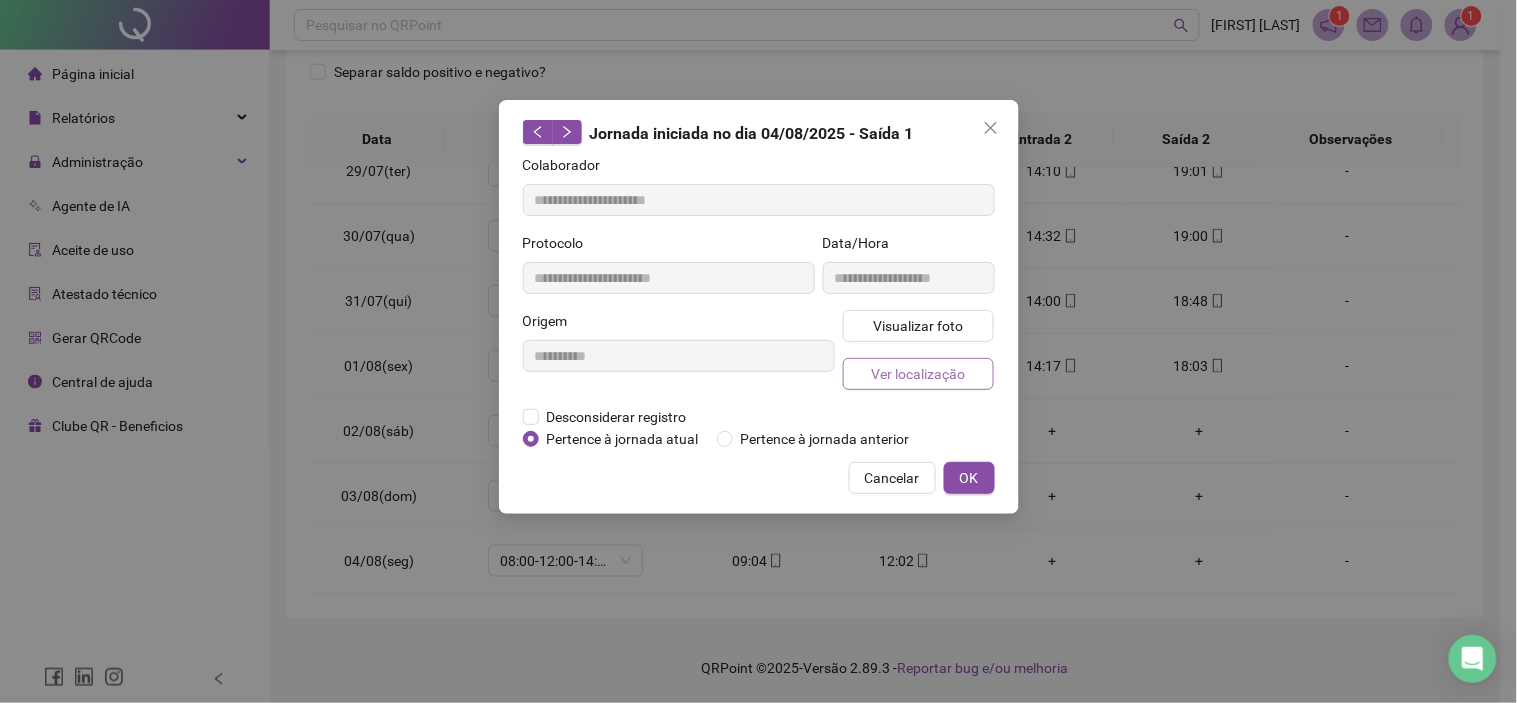 click on "Ver localização" at bounding box center (918, 374) 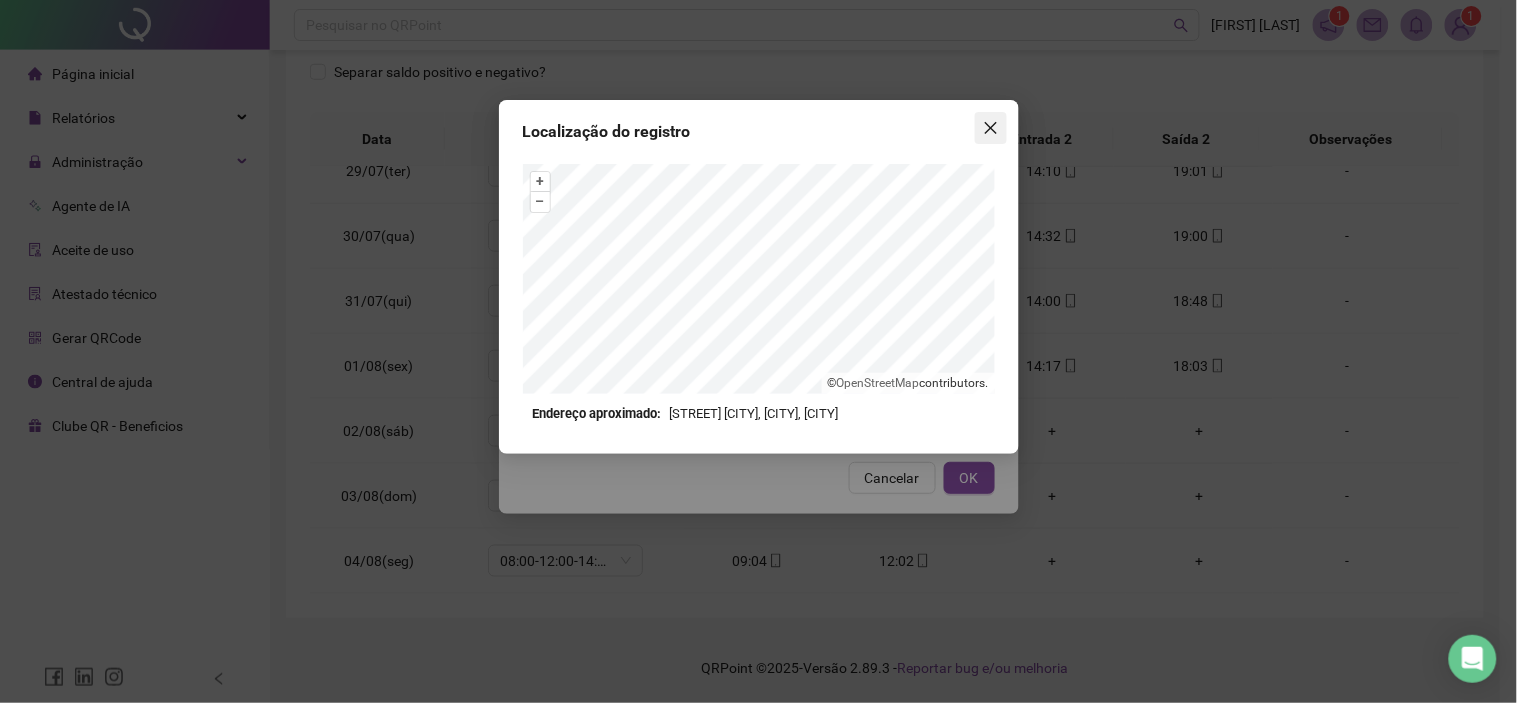 click 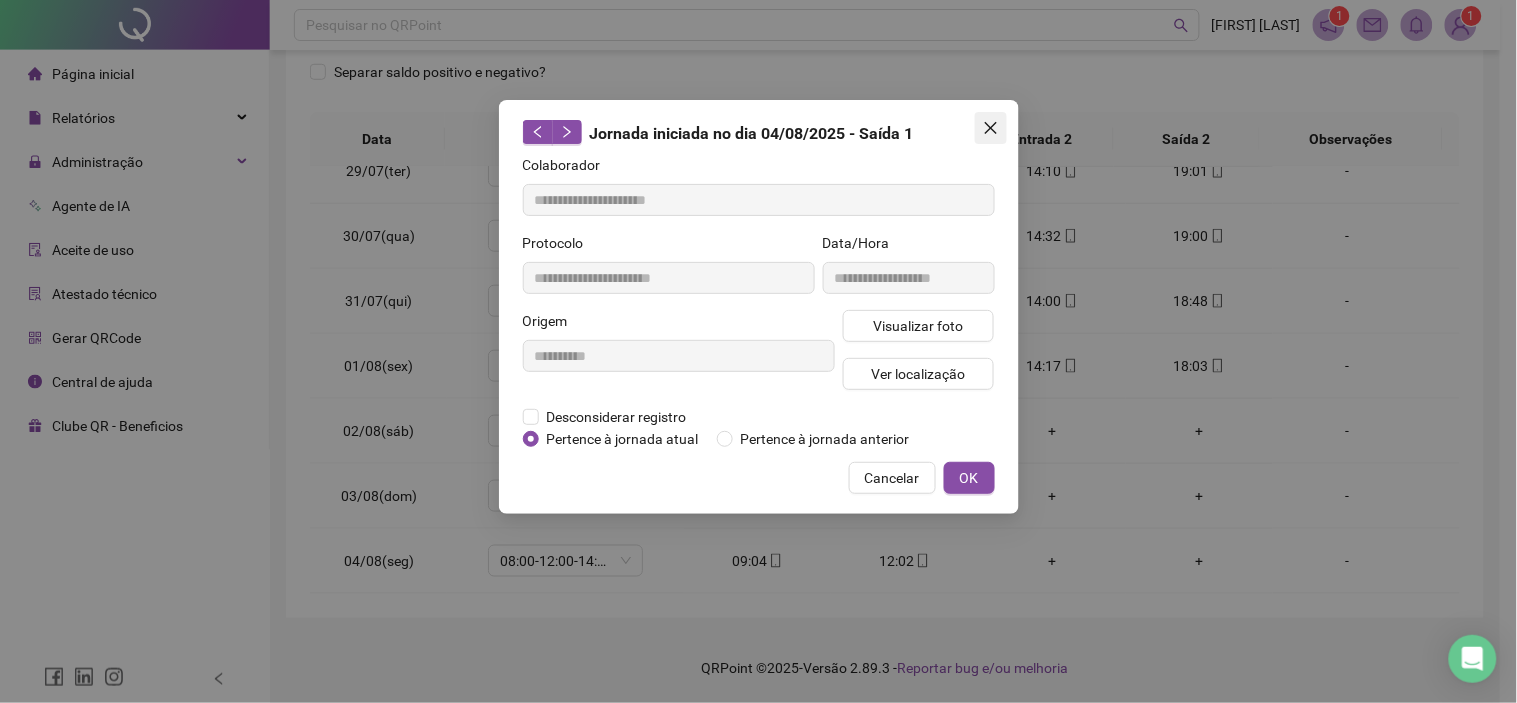 click at bounding box center (991, 128) 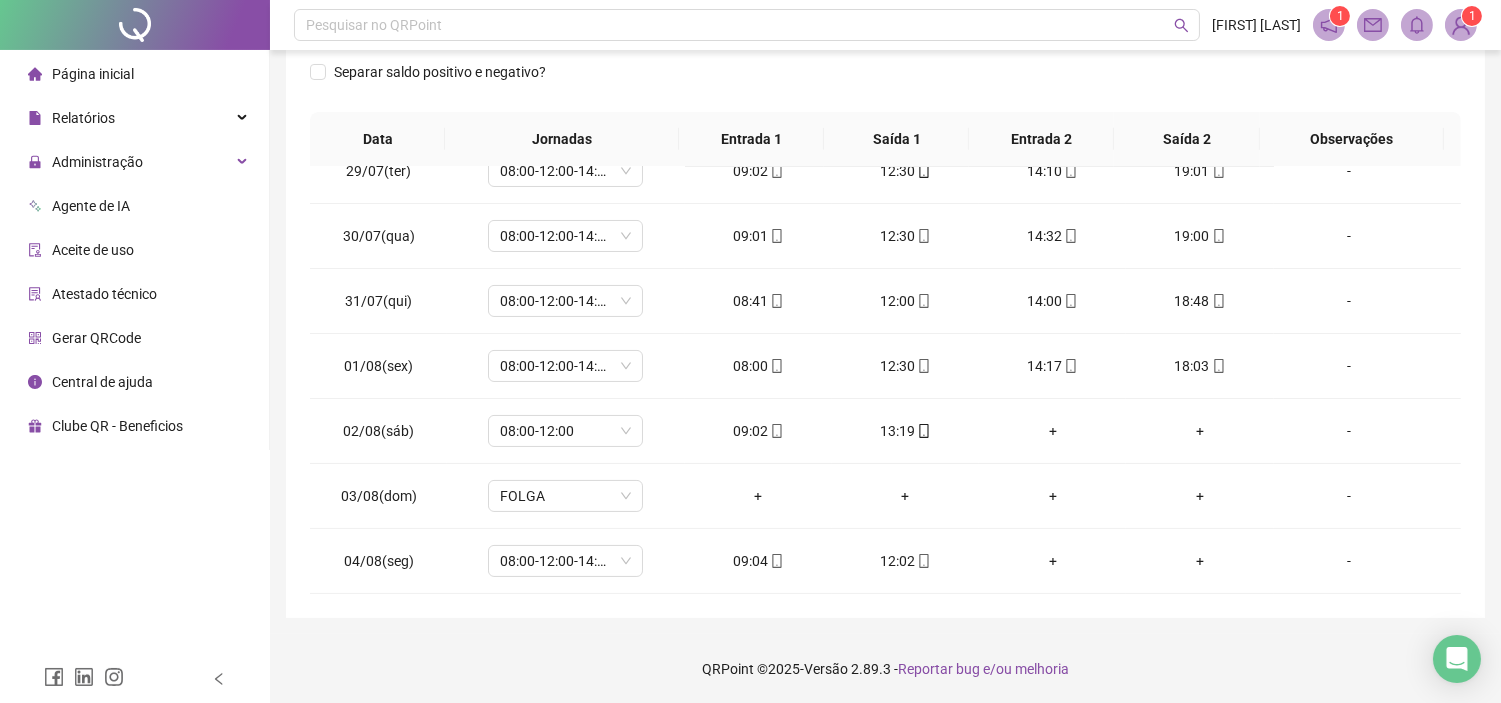 click on "Entrada 2" at bounding box center [1041, 139] 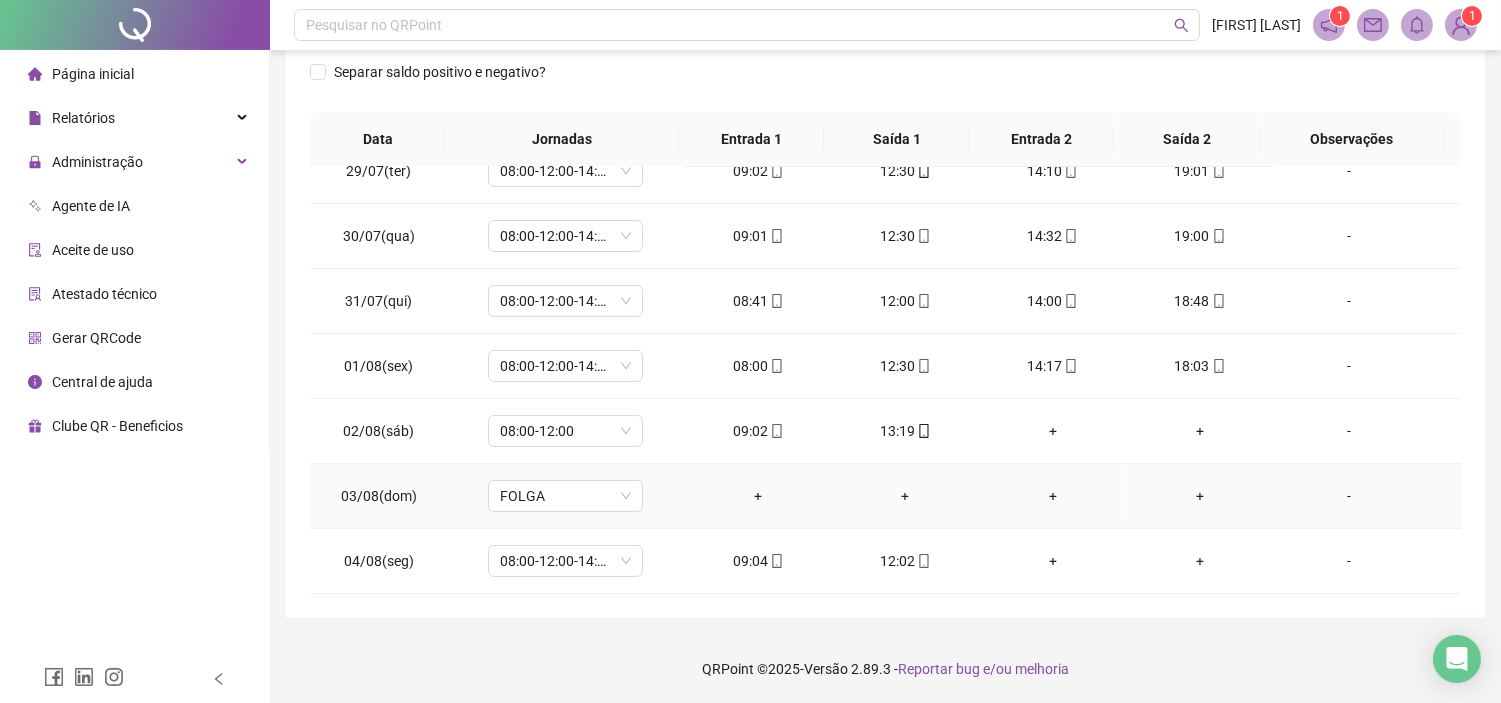 click on "+" at bounding box center (905, 496) 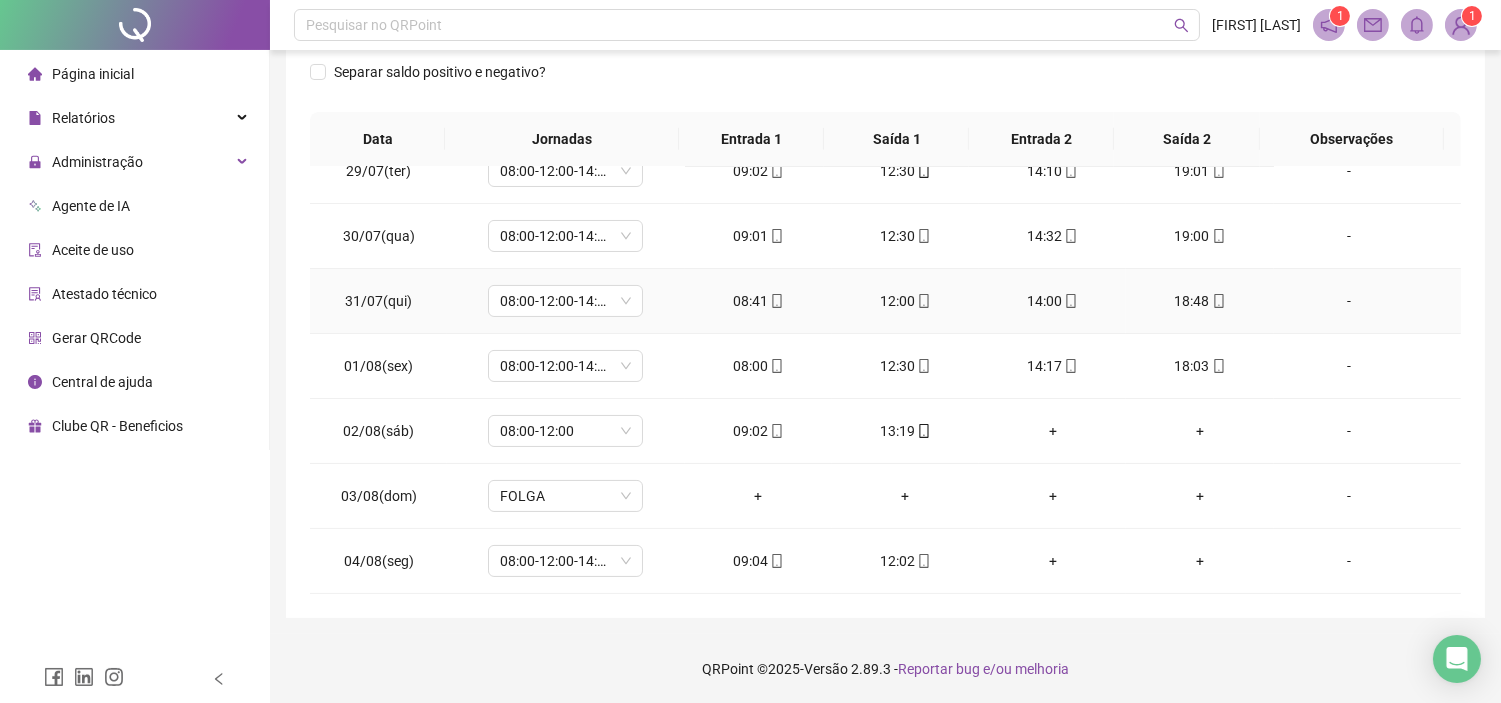 scroll, scrollTop: 0, scrollLeft: 0, axis: both 